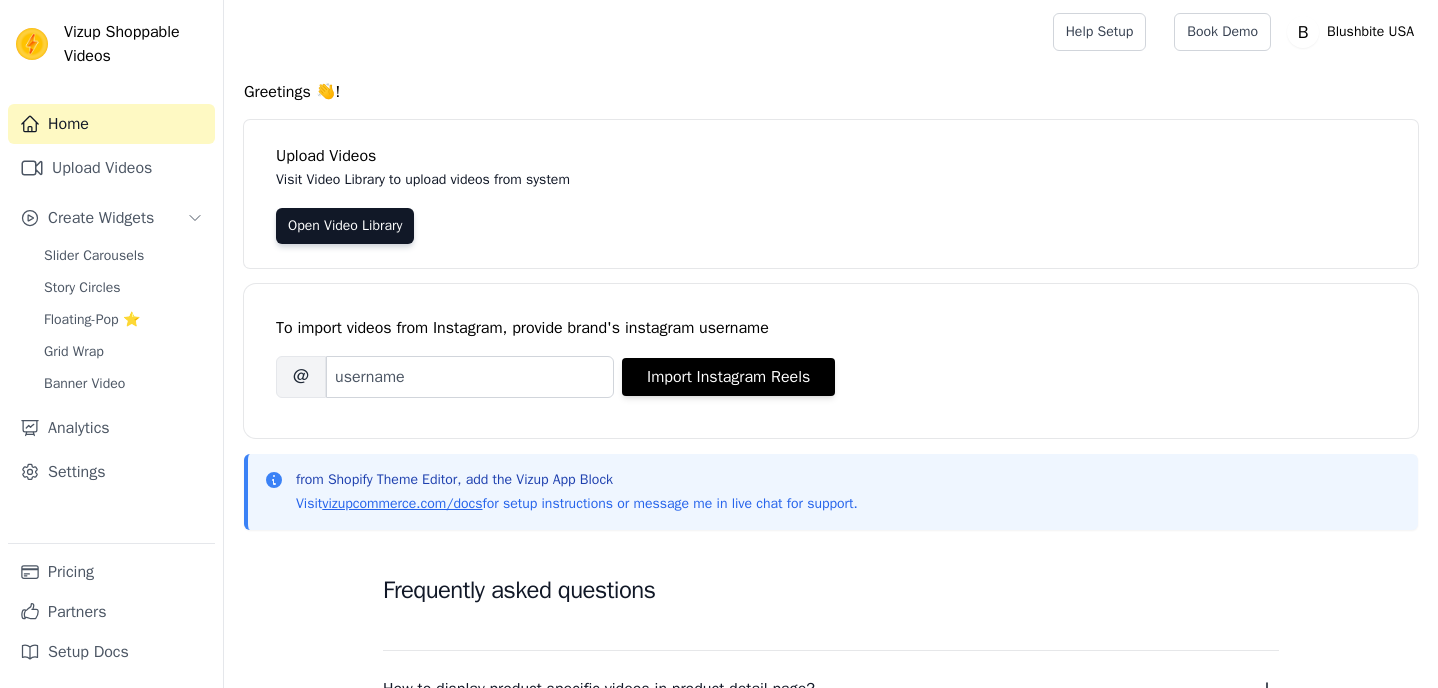 scroll, scrollTop: 0, scrollLeft: 0, axis: both 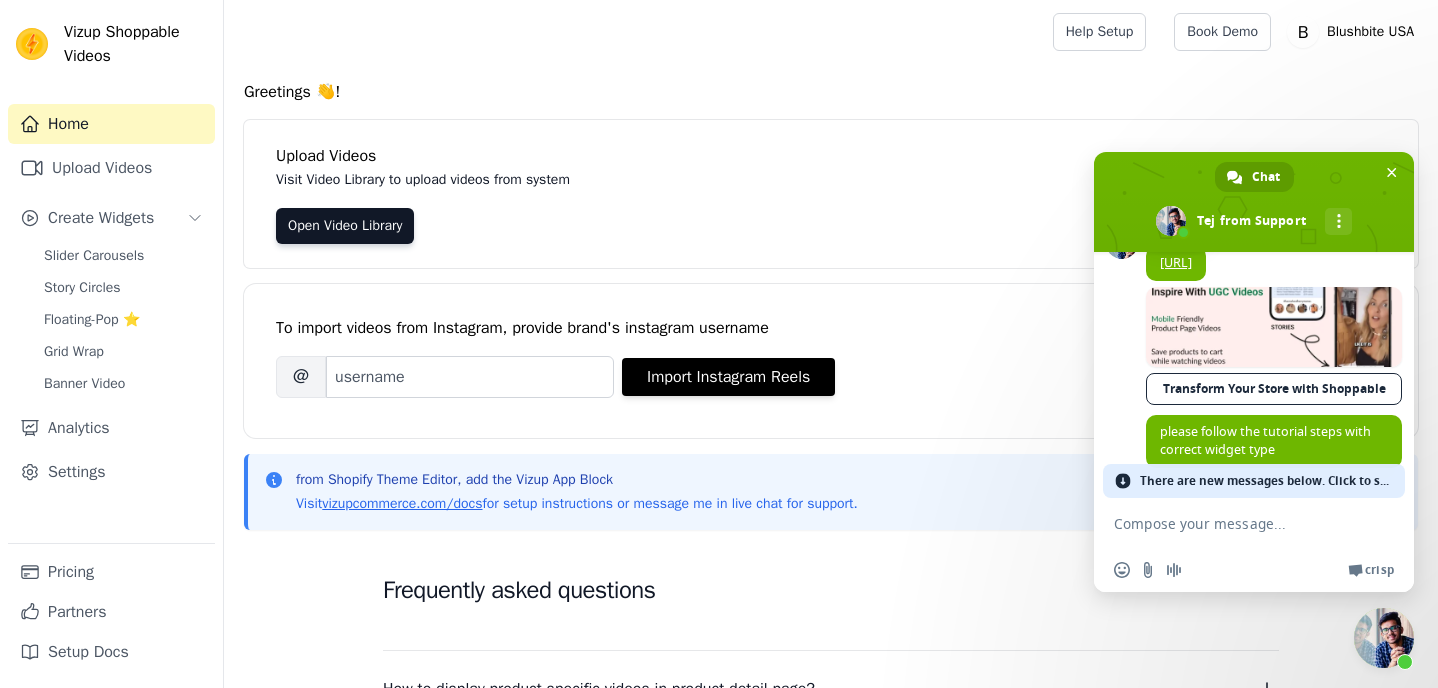 click on "https://vizupcommerce.com/docs/setup-with-custom-html-sections/" at bounding box center (1176, 262) 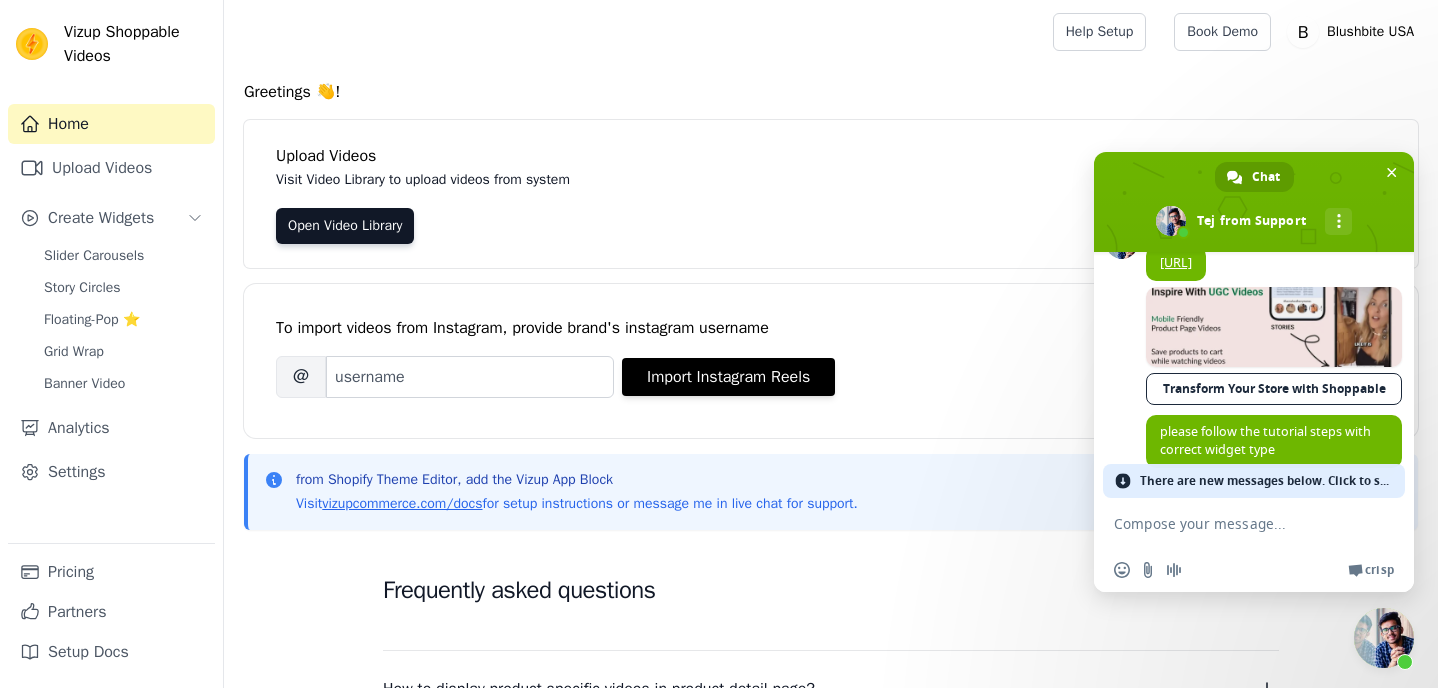 scroll, scrollTop: 2591, scrollLeft: 0, axis: vertical 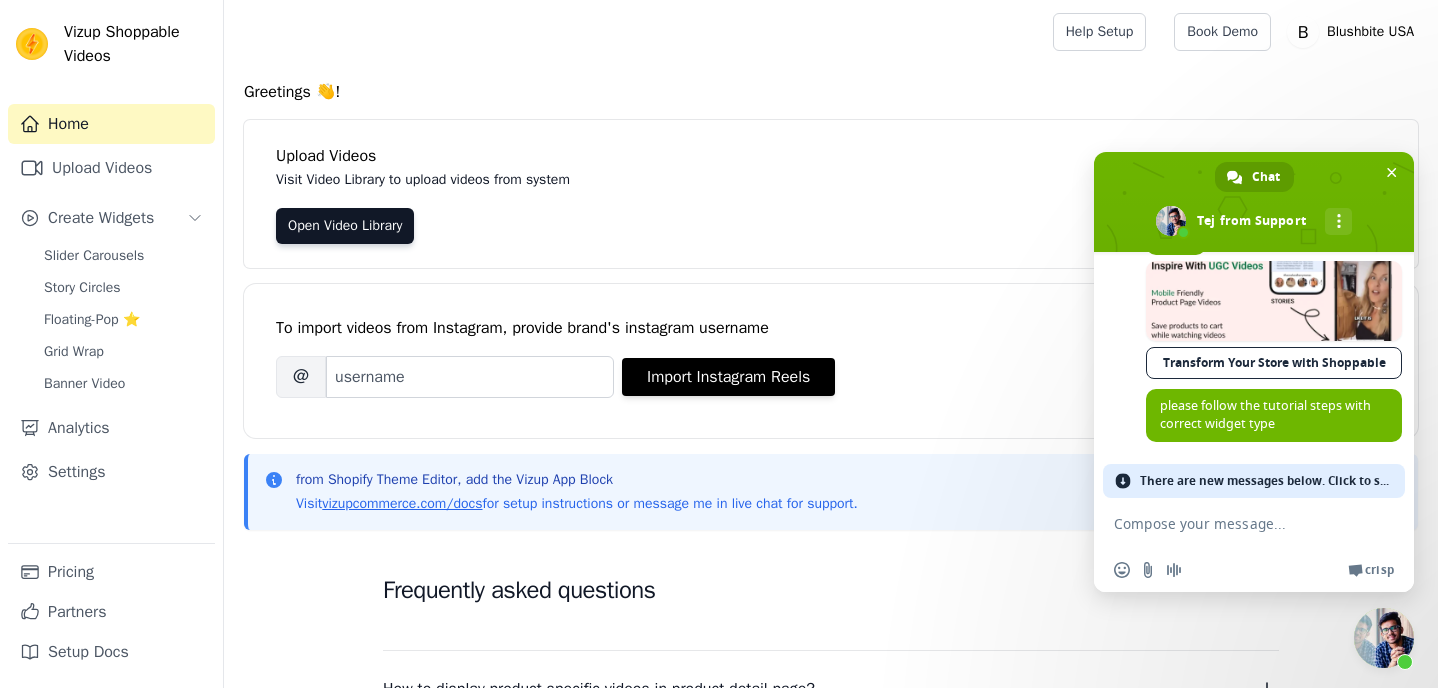 click at bounding box center [1234, 523] 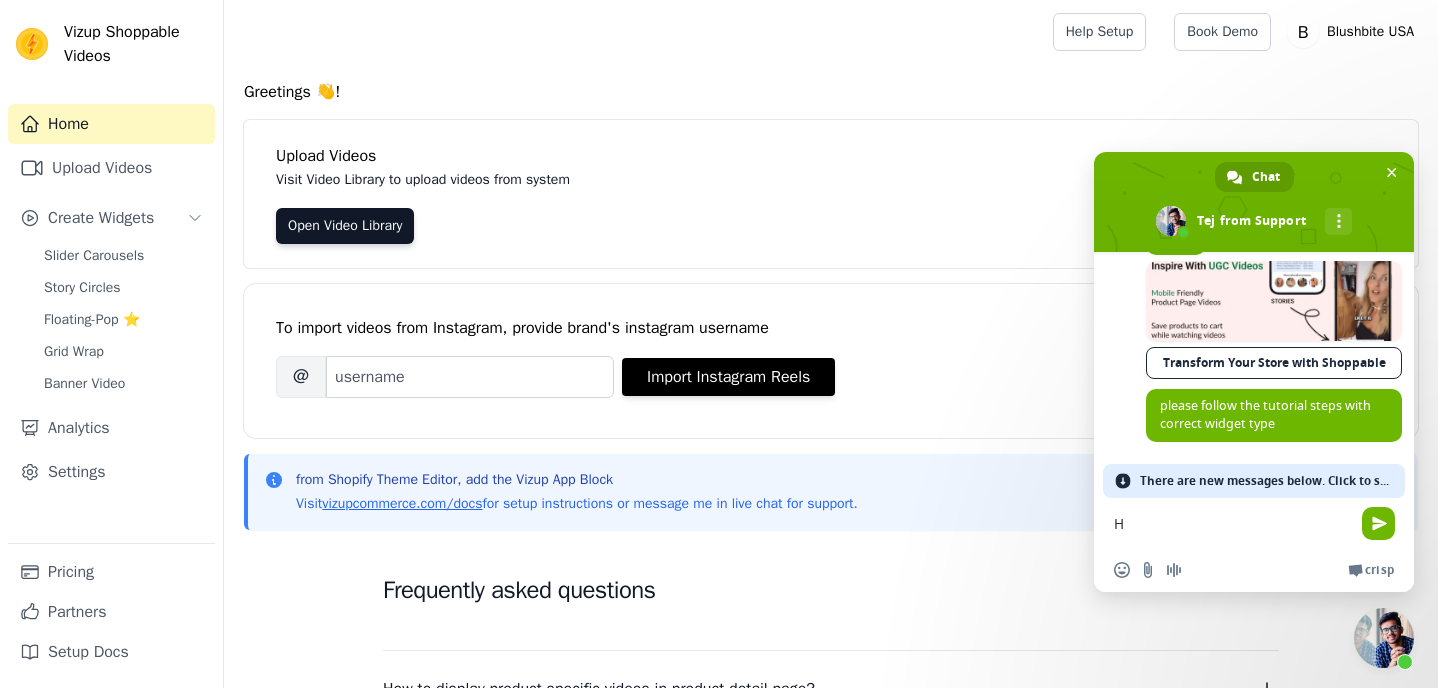 type on "Hi" 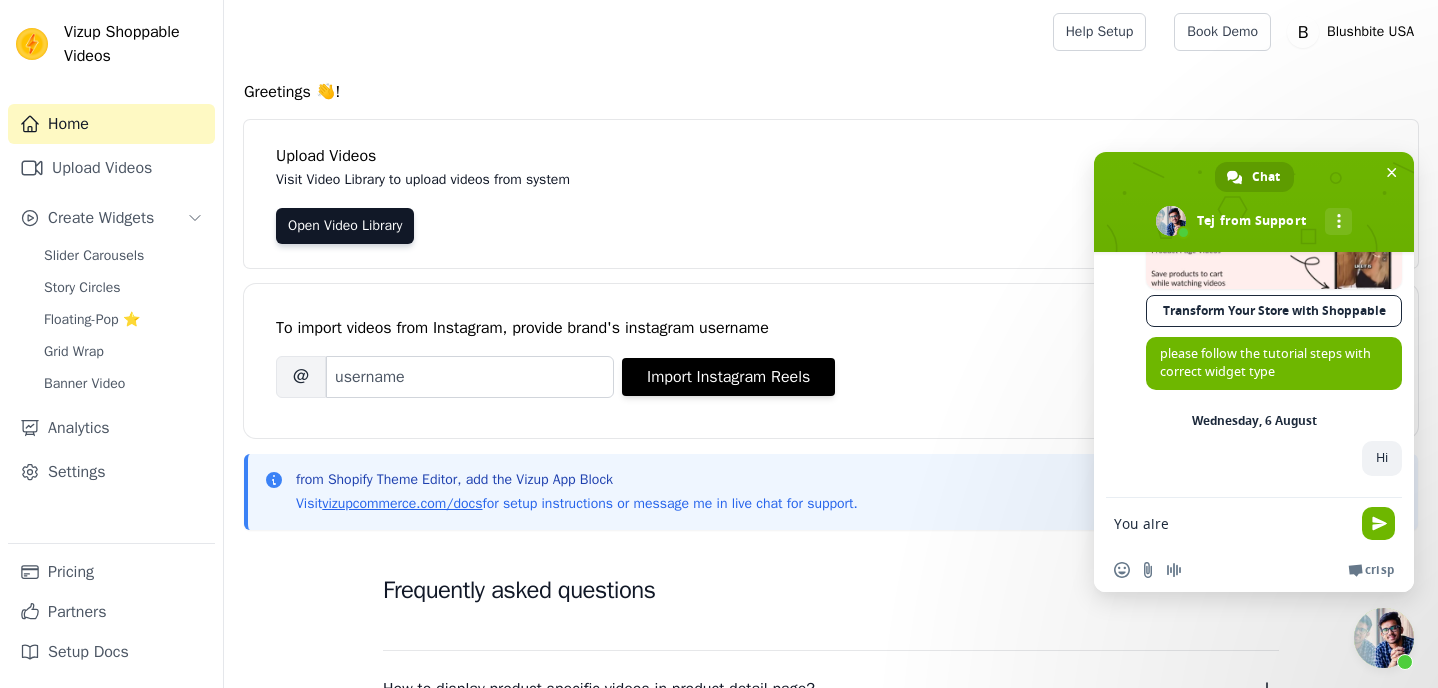scroll, scrollTop: 2643, scrollLeft: 0, axis: vertical 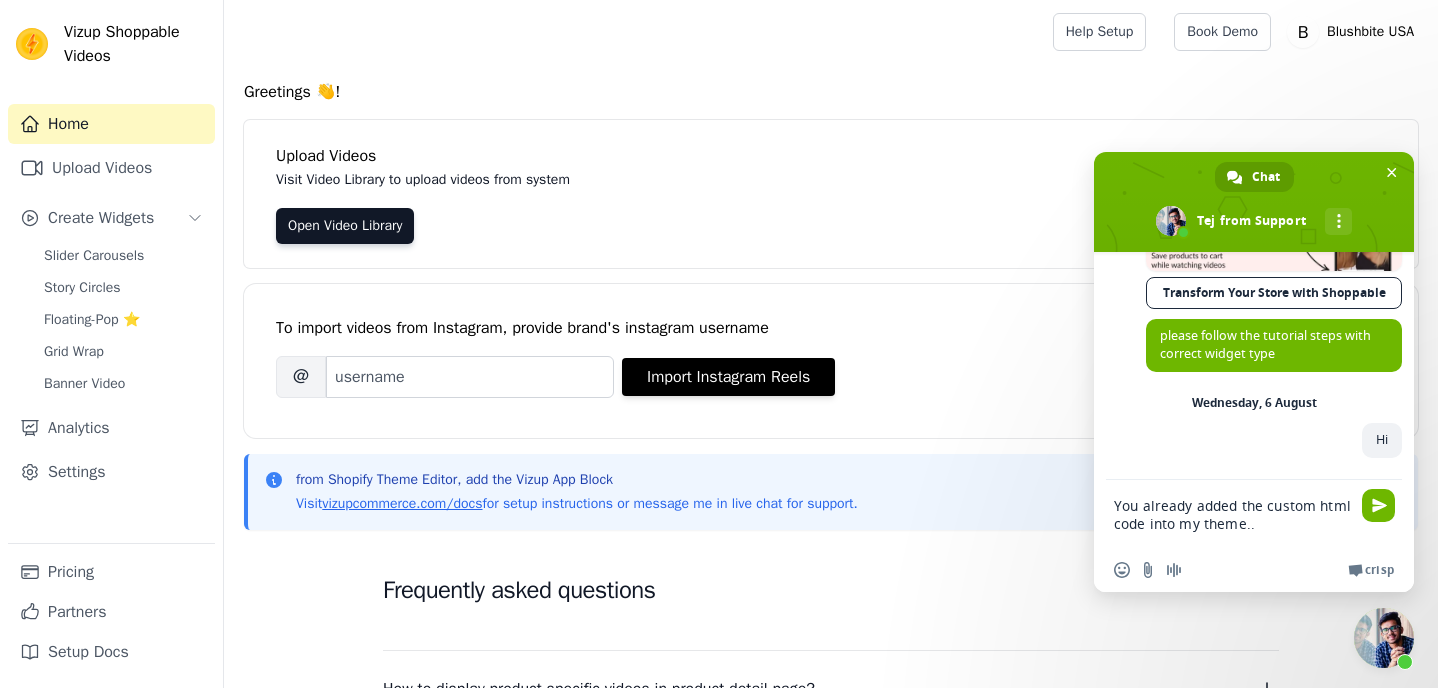type on "You already added the custom html code into my theme..." 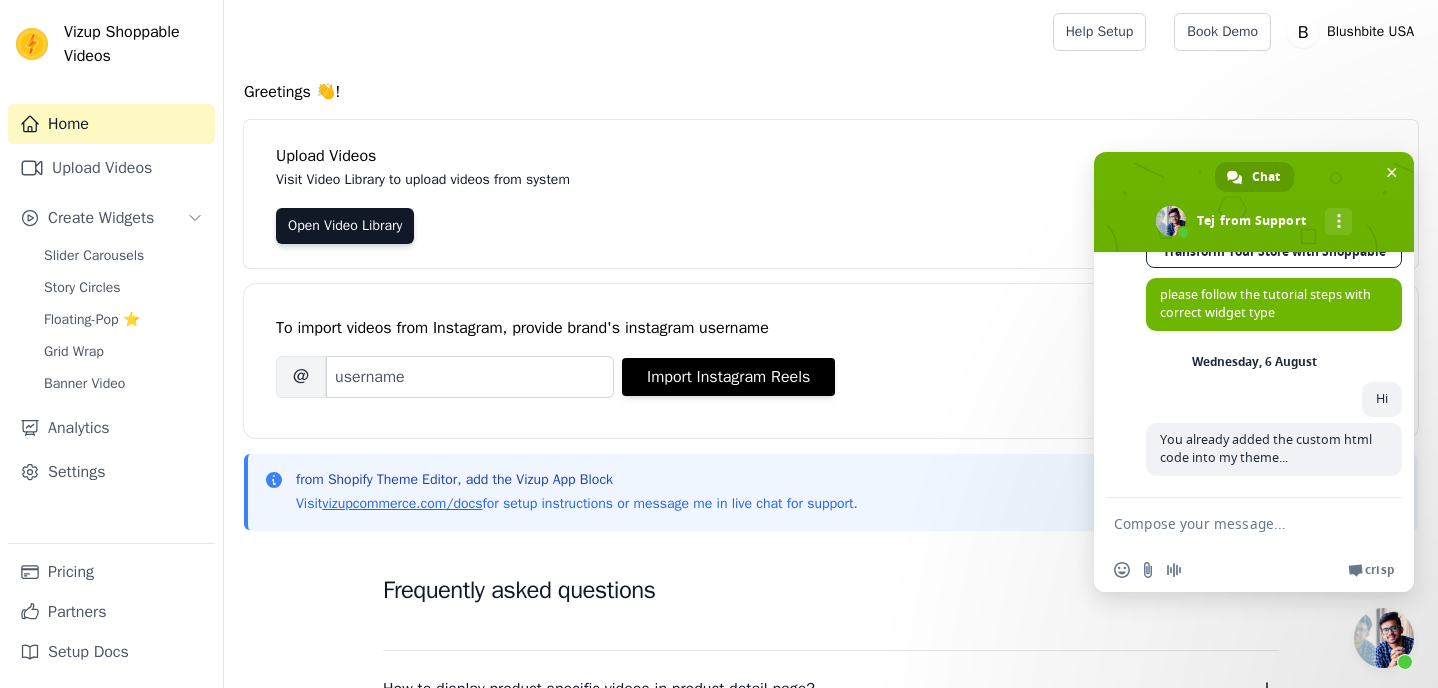 scroll, scrollTop: 2703, scrollLeft: 0, axis: vertical 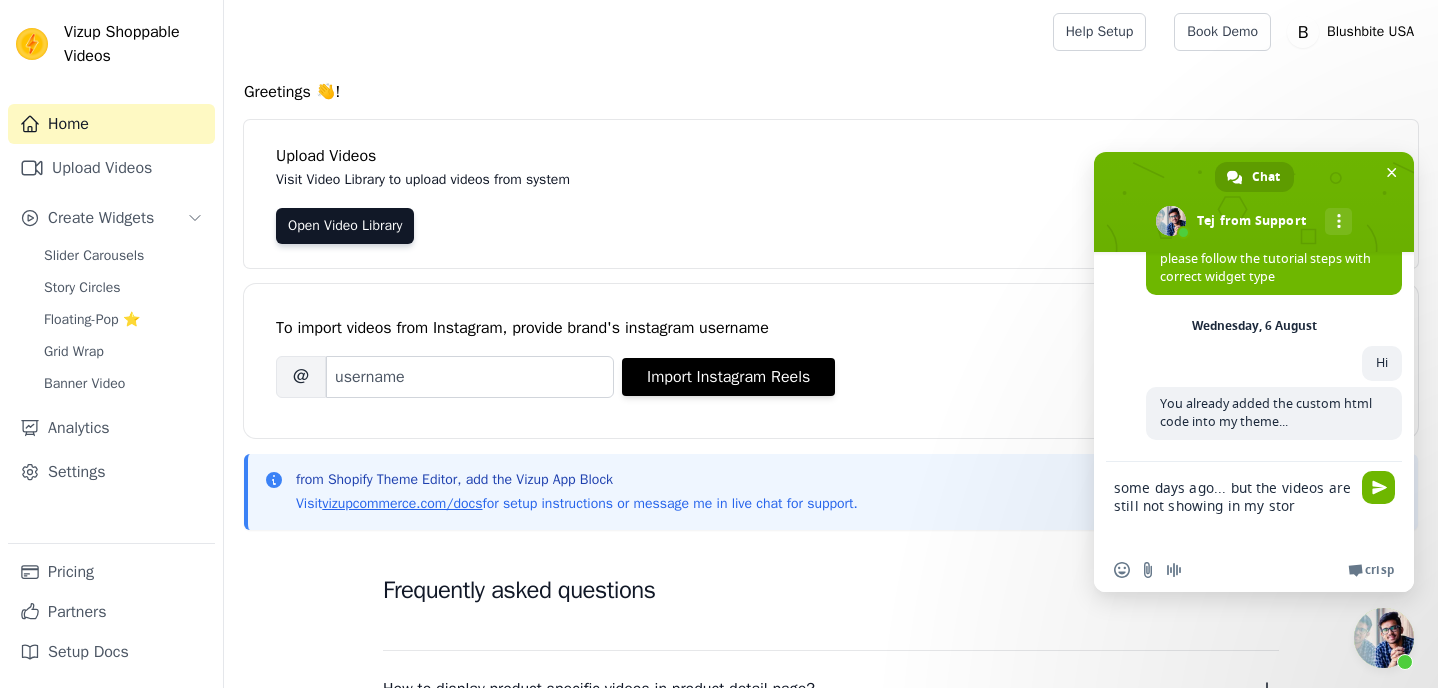 type on "some days ago... but the videos are still not showing in my store" 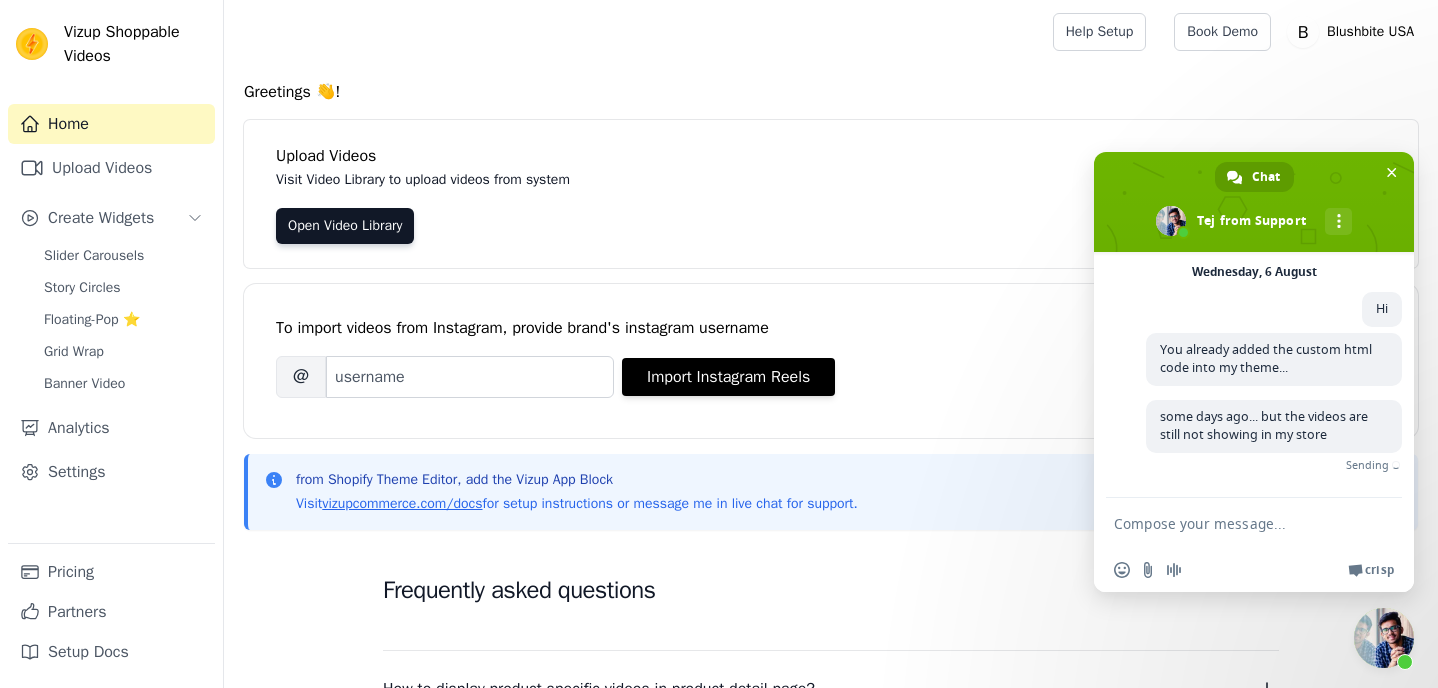 scroll, scrollTop: 2763, scrollLeft: 0, axis: vertical 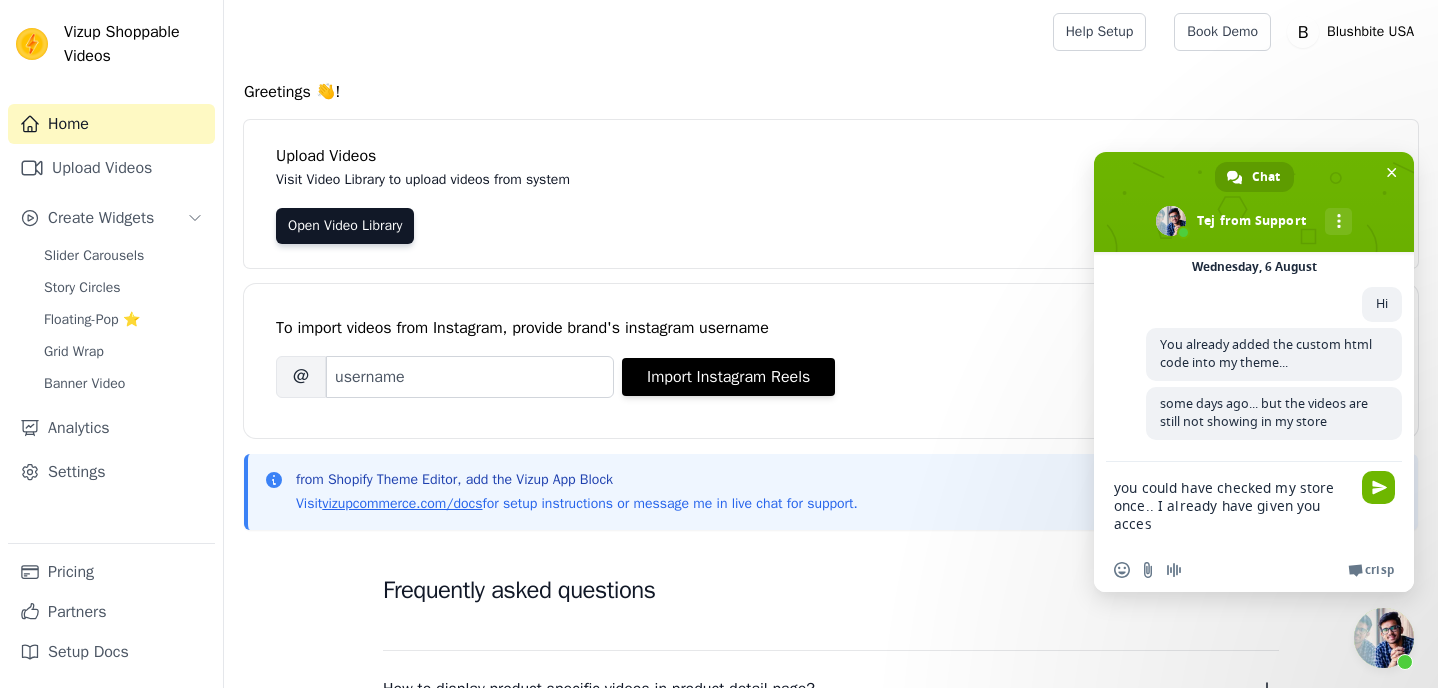 type on "you could have checked my store once.. I already have given you access" 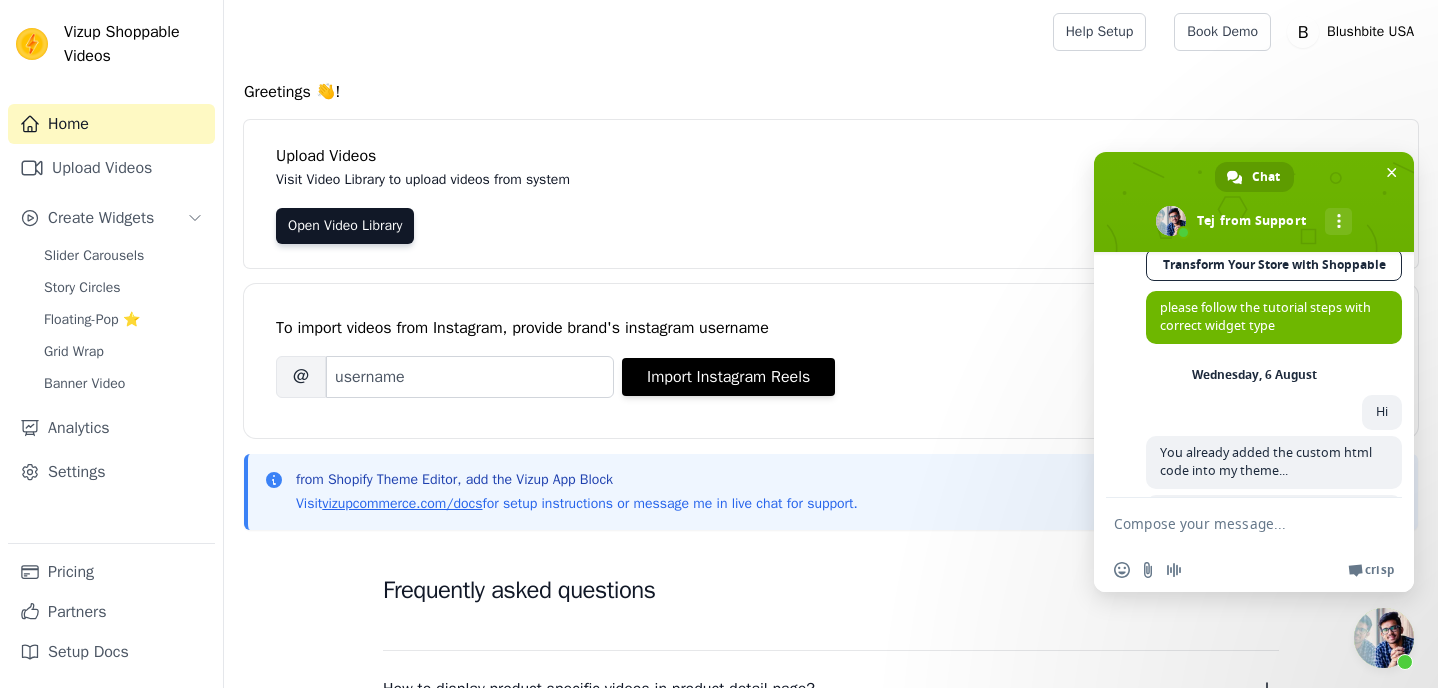 scroll, scrollTop: 2823, scrollLeft: 0, axis: vertical 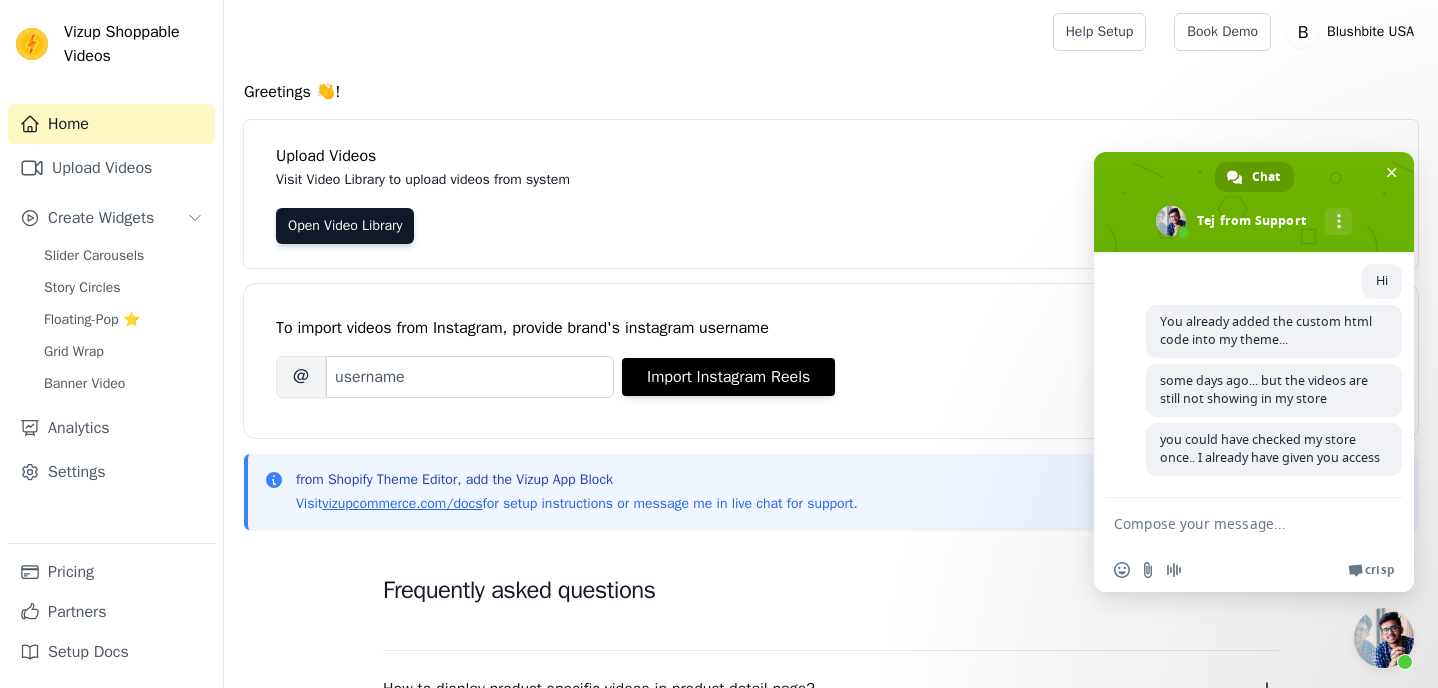 type 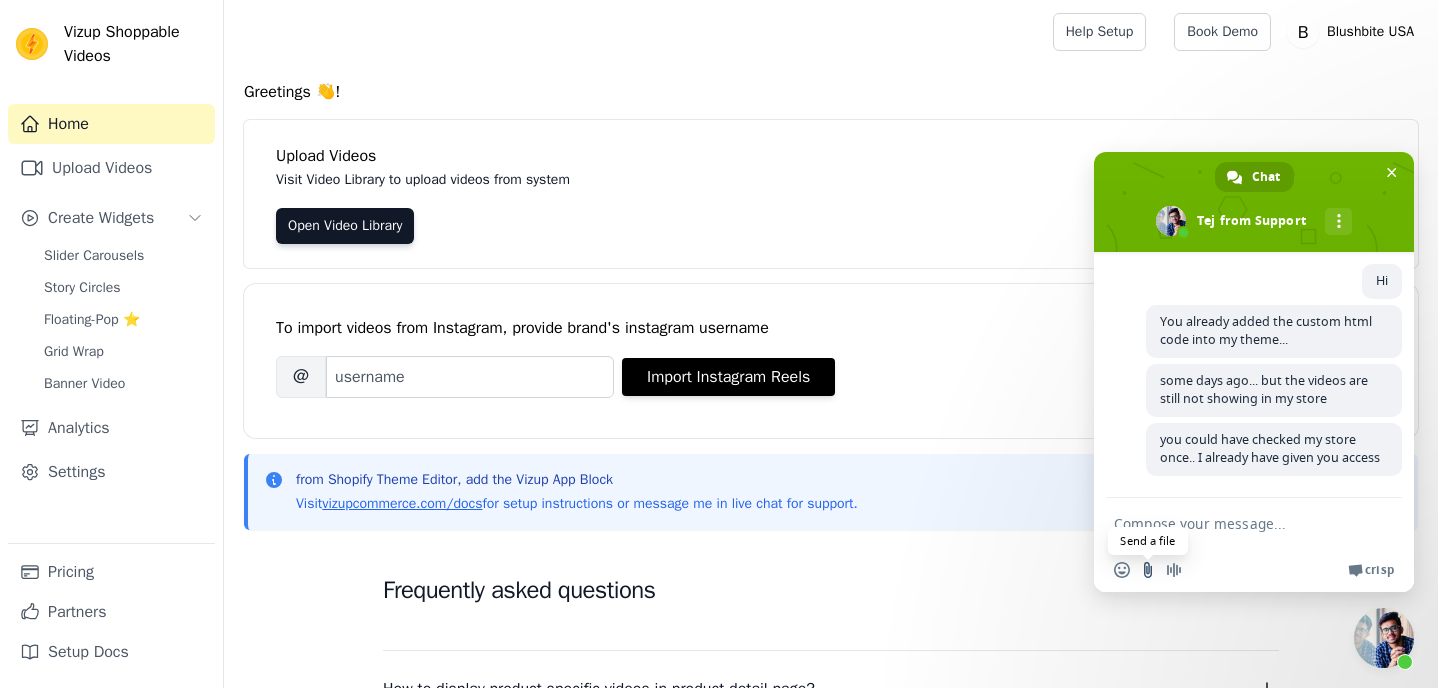 click at bounding box center [1148, 570] 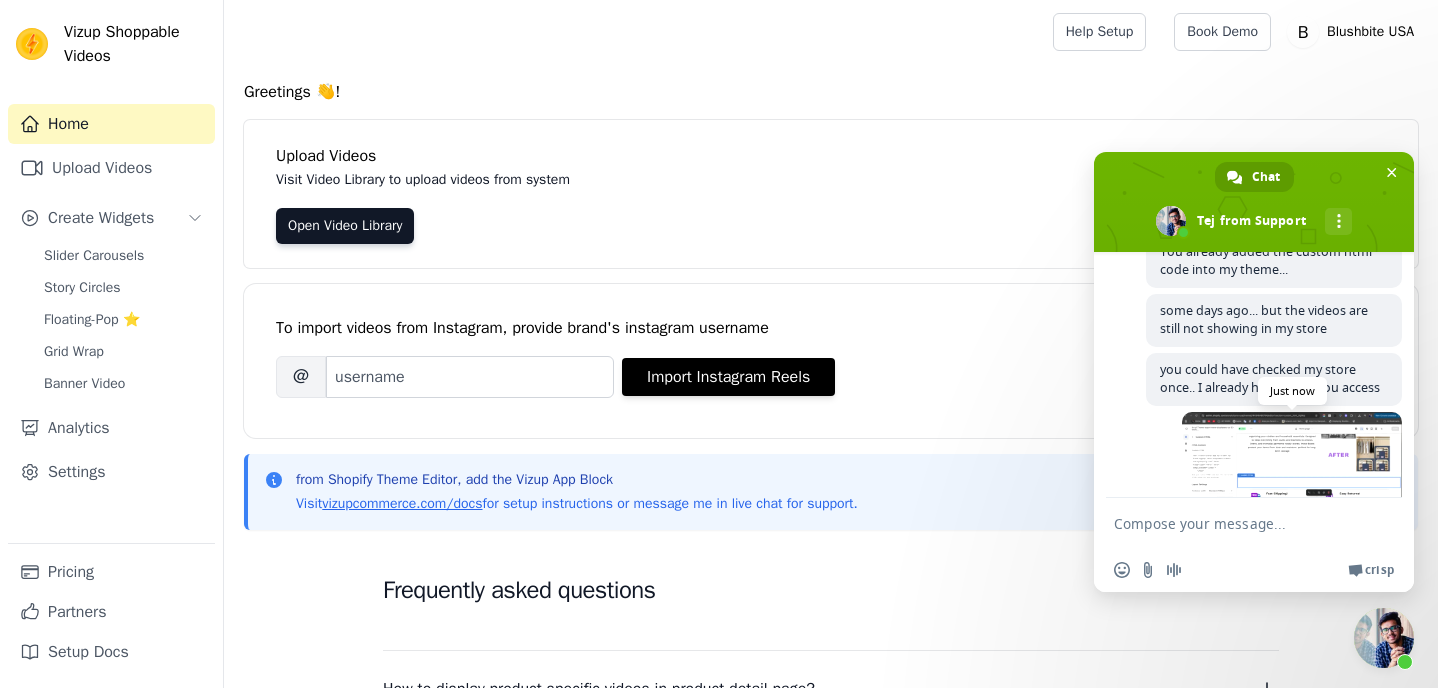 scroll, scrollTop: 2799, scrollLeft: 0, axis: vertical 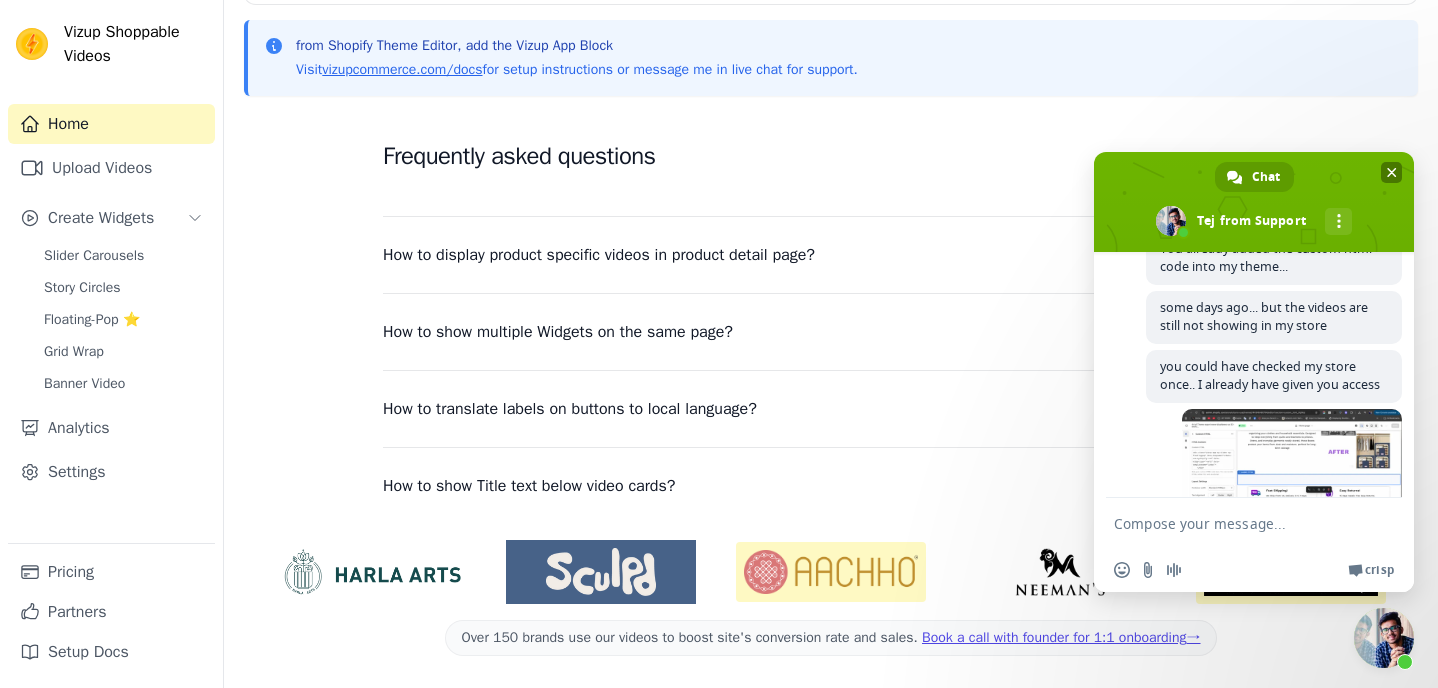 click at bounding box center (1392, 172) 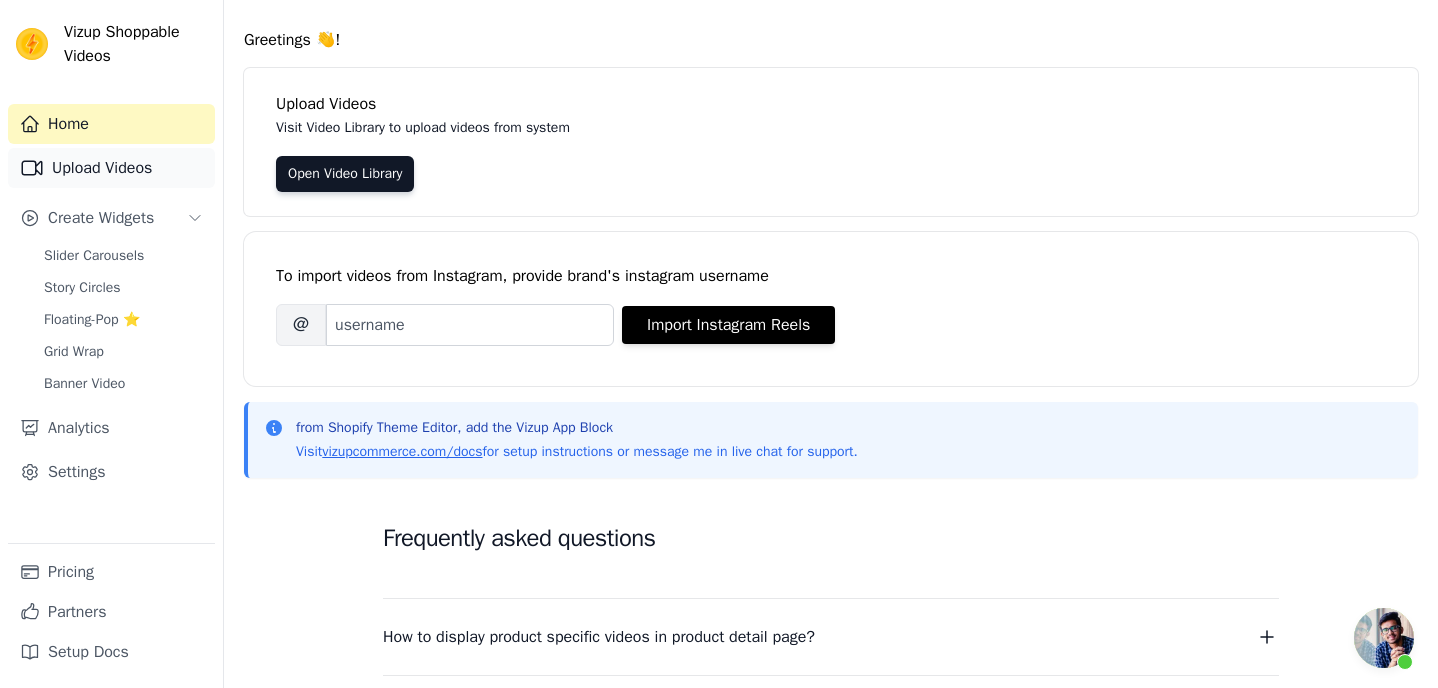 scroll, scrollTop: 0, scrollLeft: 0, axis: both 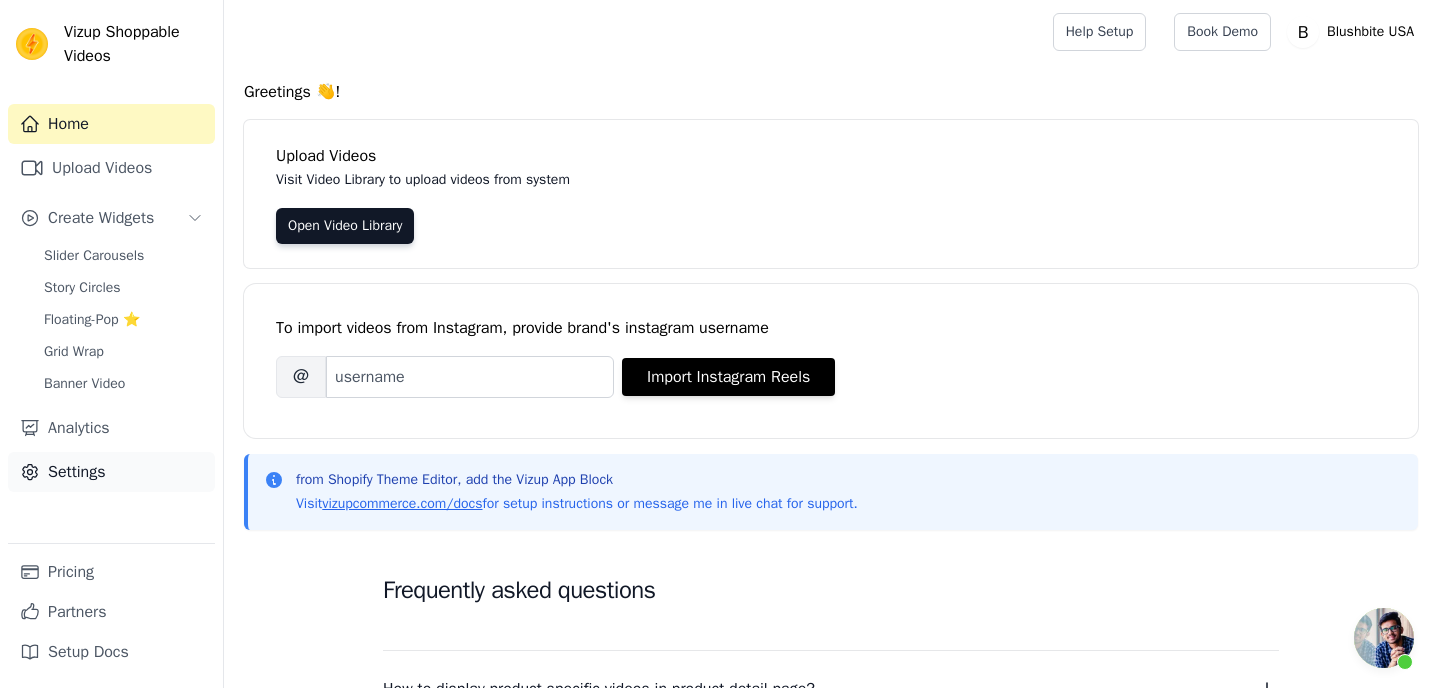 click on "Settings" at bounding box center [111, 472] 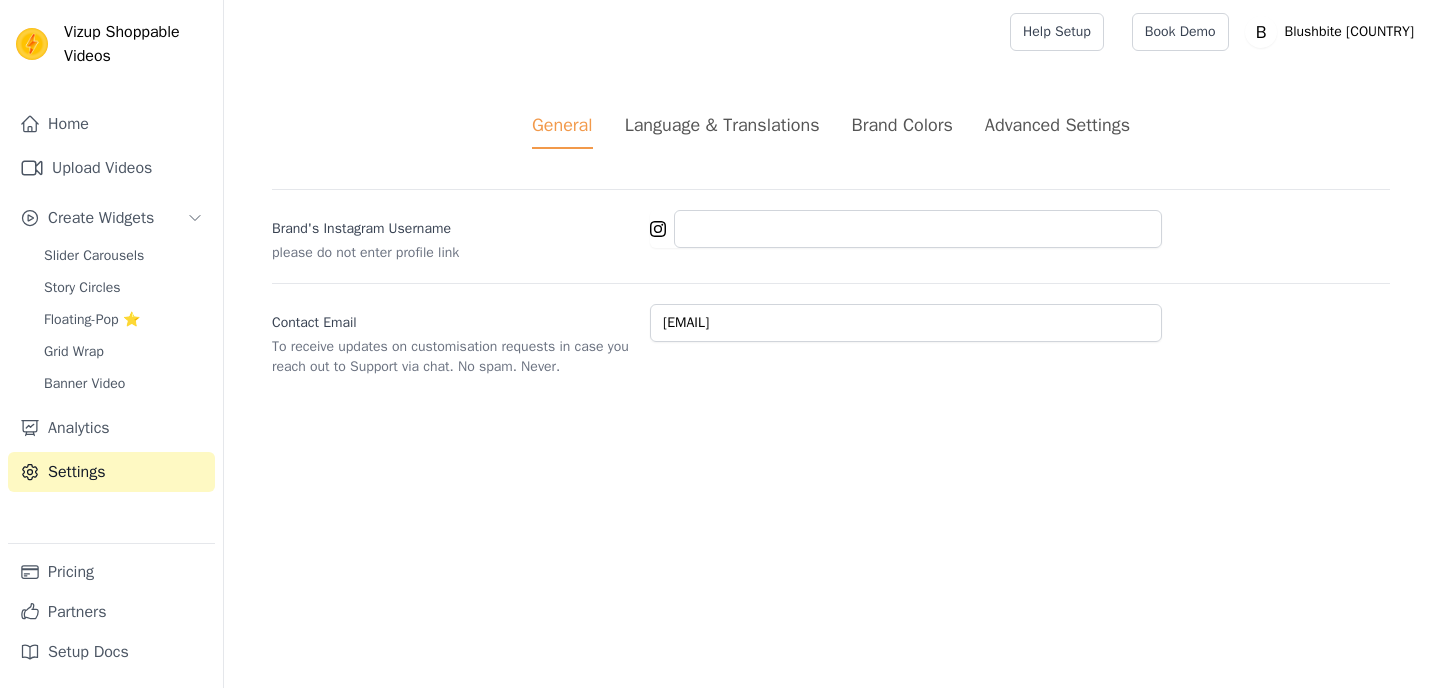 scroll, scrollTop: 0, scrollLeft: 0, axis: both 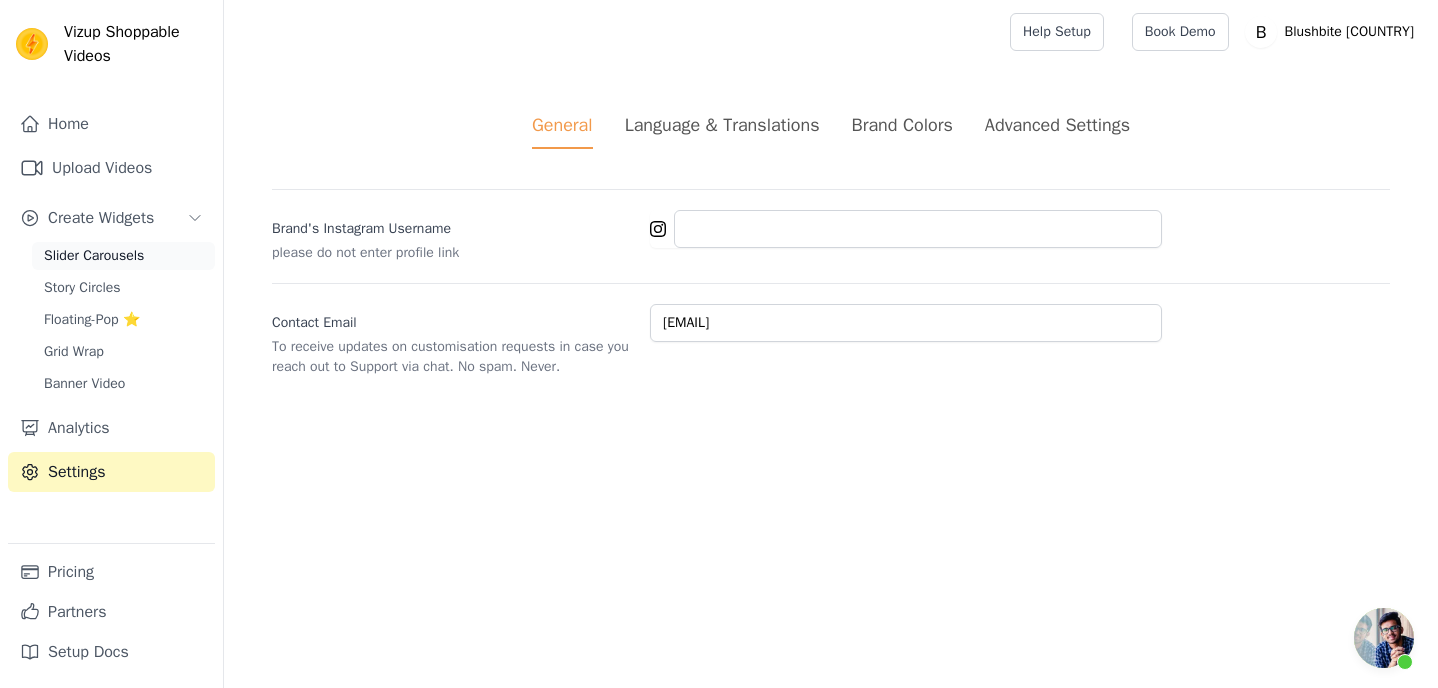 click on "Slider Carousels" at bounding box center [94, 256] 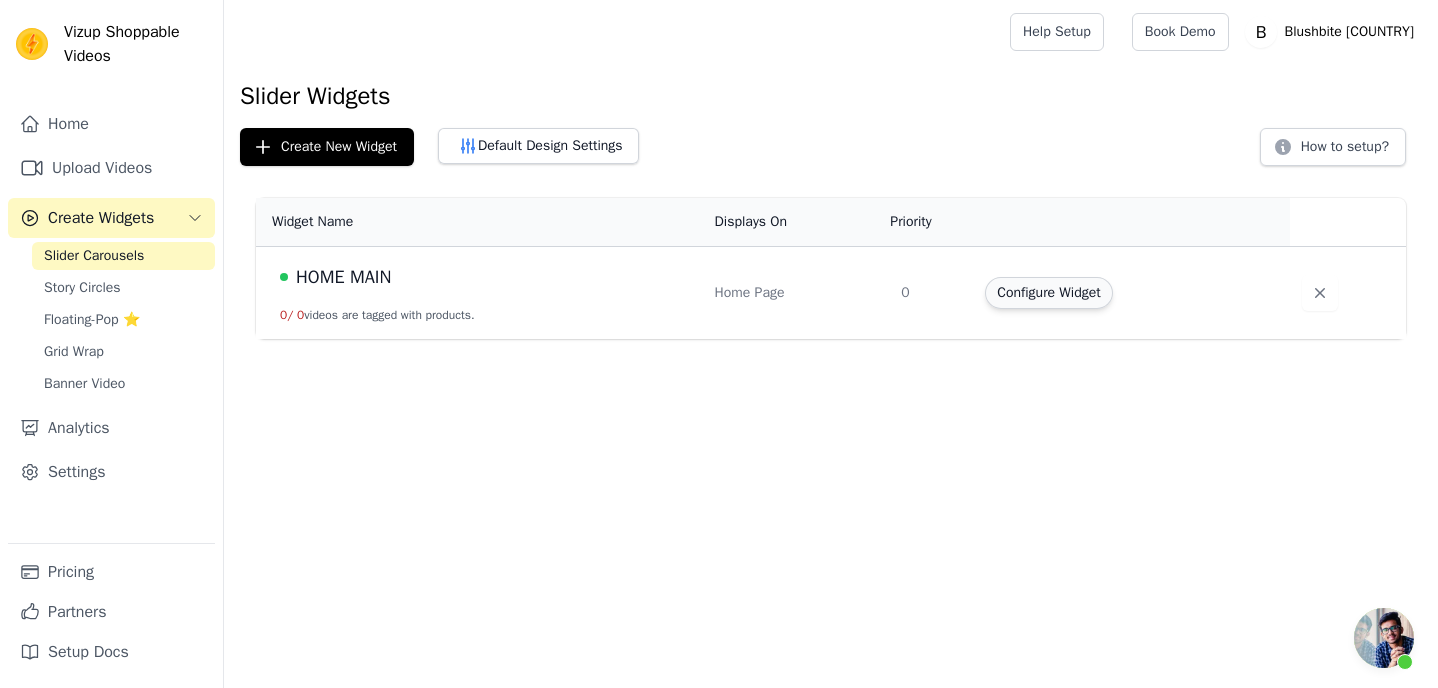 click on "Configure Widget" at bounding box center [1048, 293] 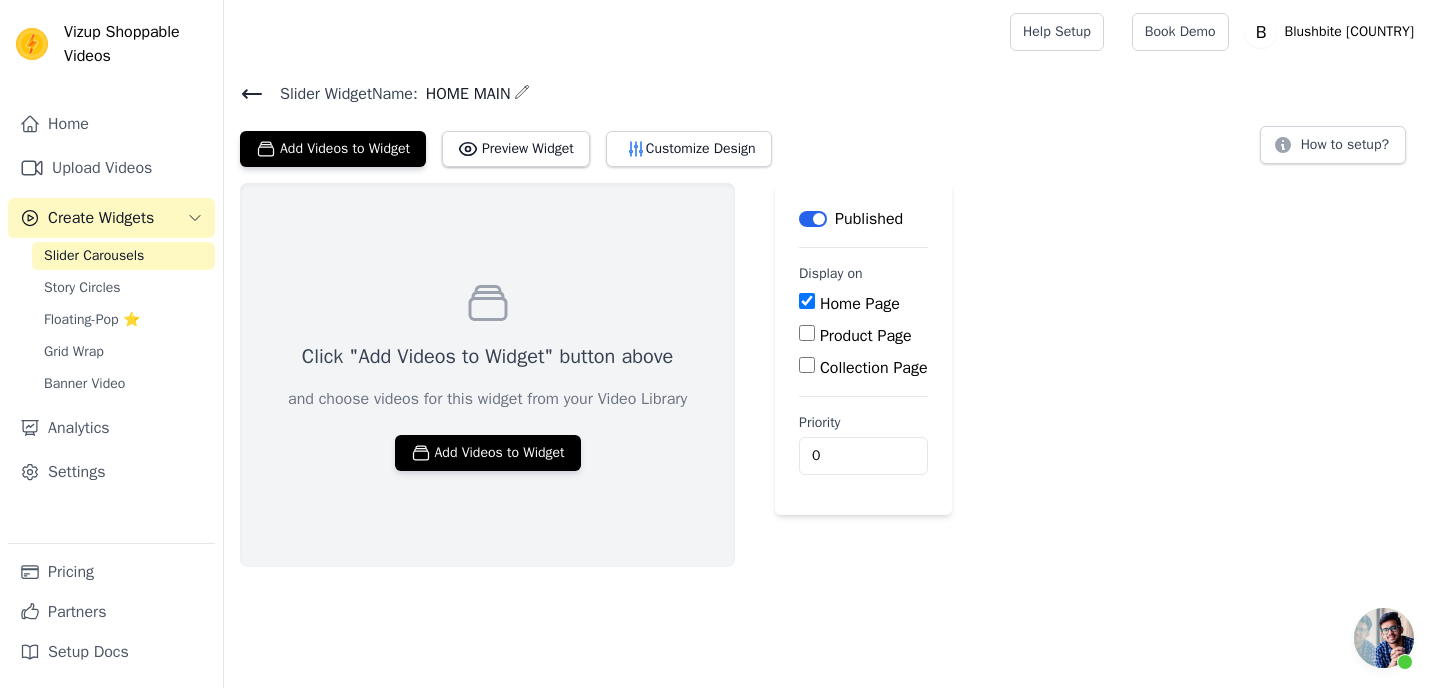 click on "Product Page" at bounding box center [807, 333] 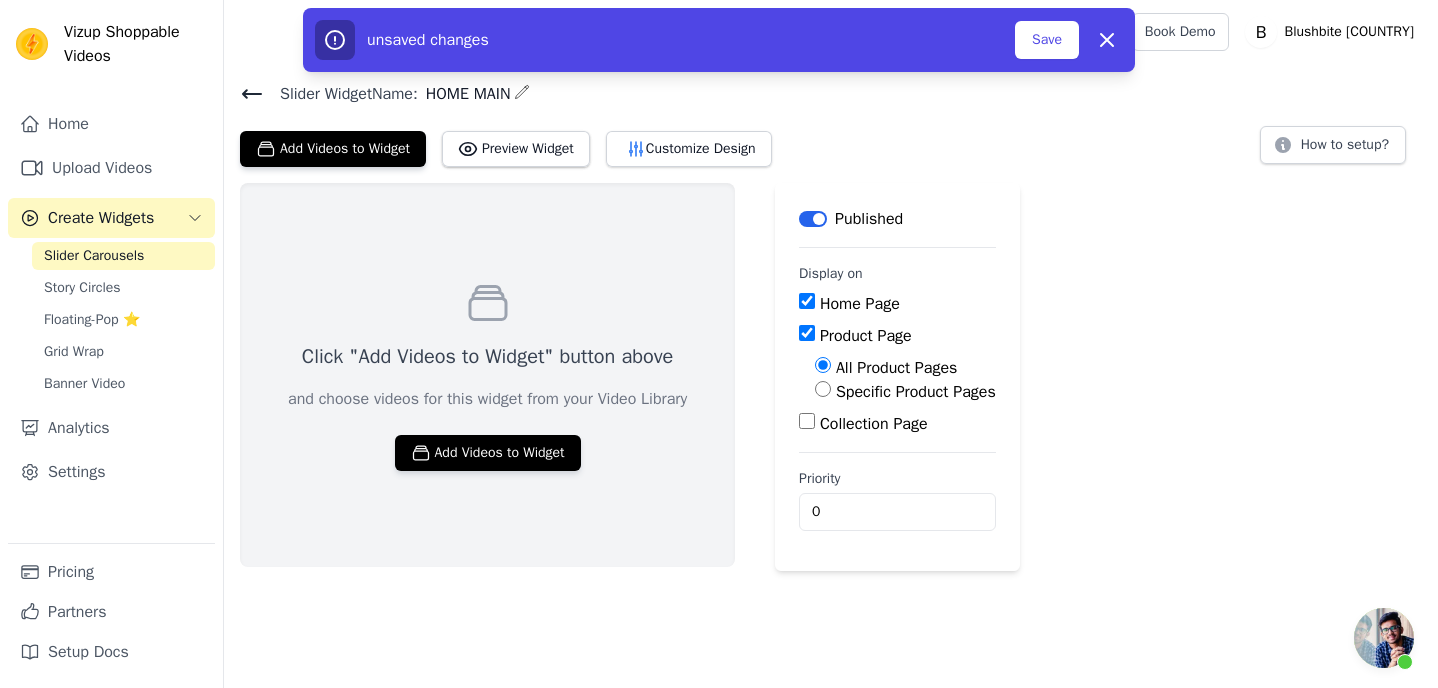 click on "Specific Product Pages" at bounding box center (916, 392) 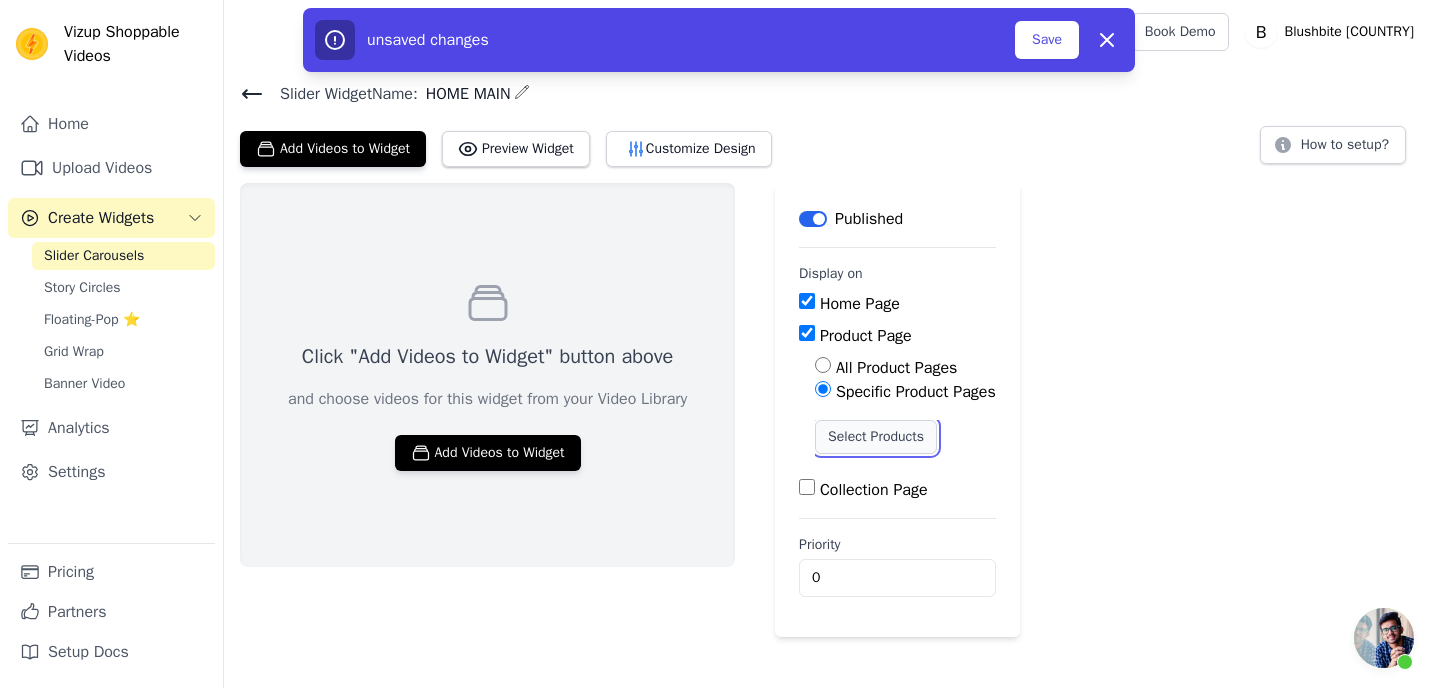 click on "Select Products" at bounding box center (876, 437) 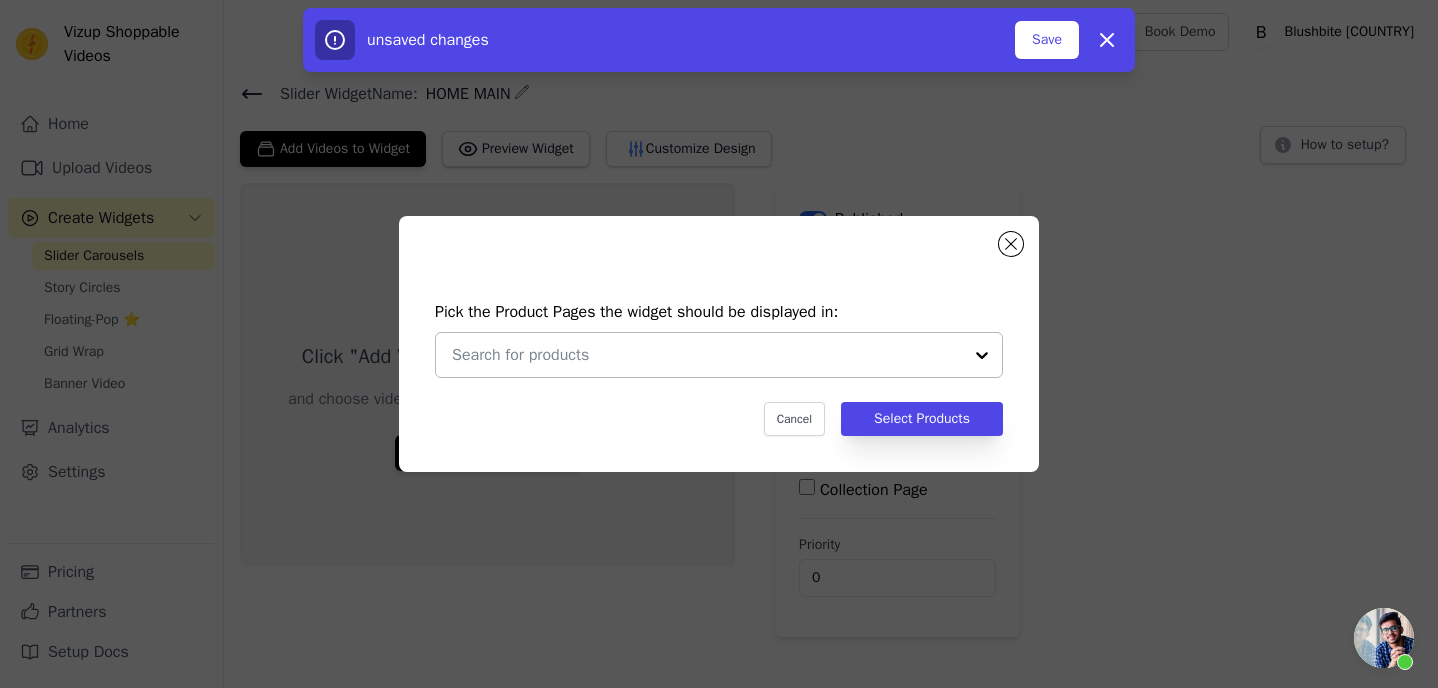 click at bounding box center (707, 355) 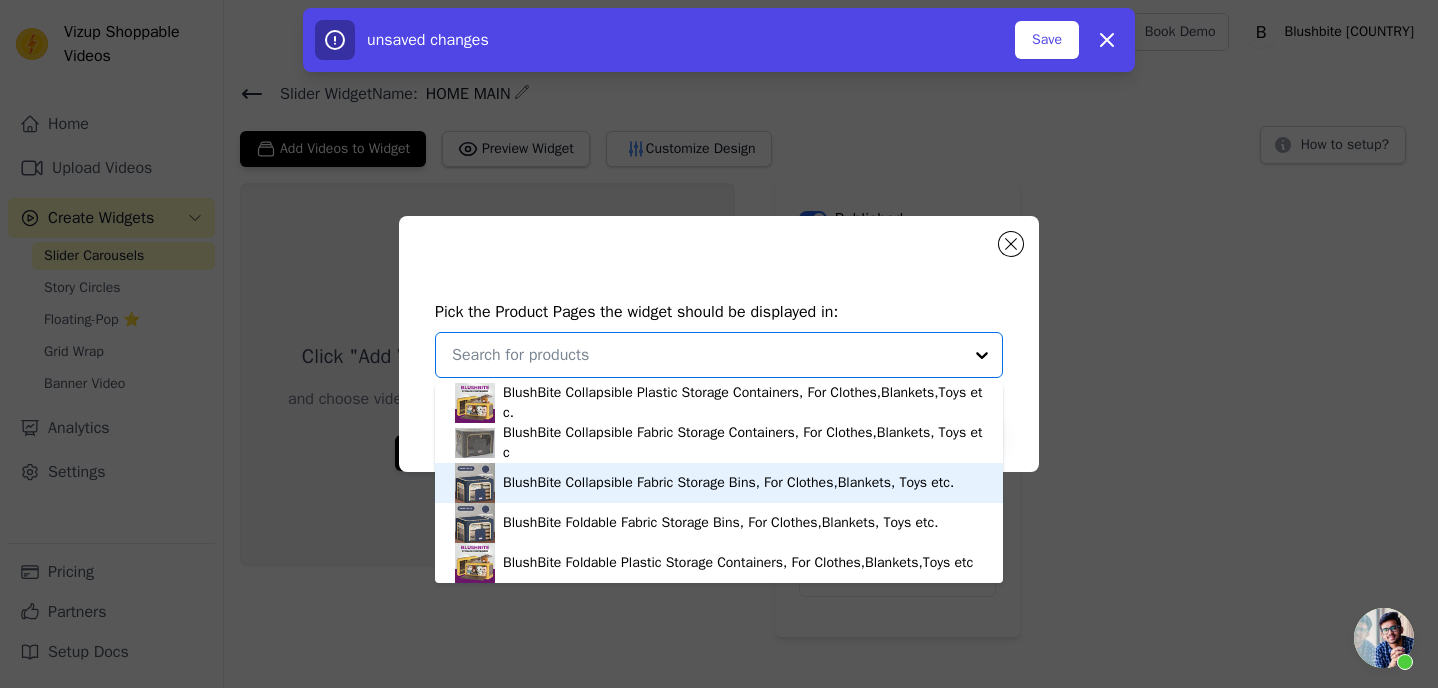 click on "[BRAND] Collapsible Fabric Storage Bins, For Clothes,Blankets, Toys etc." at bounding box center [728, 483] 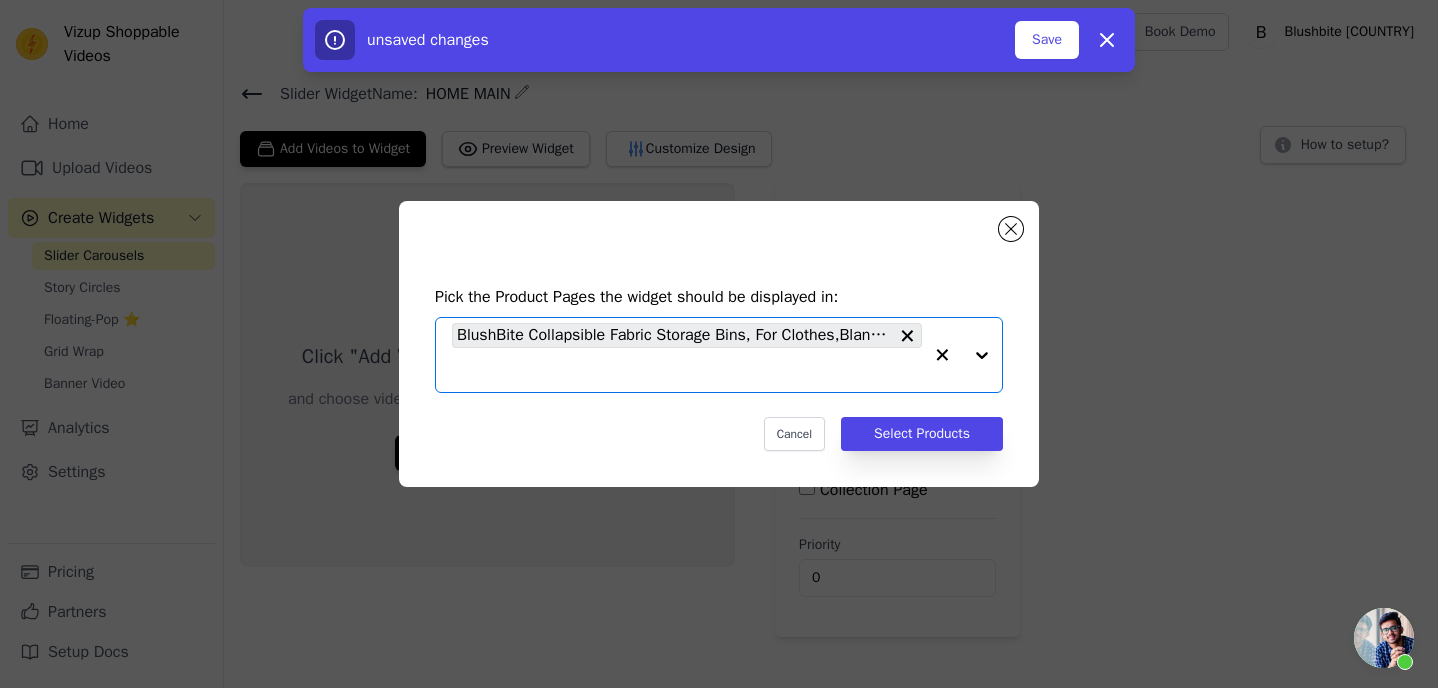 click 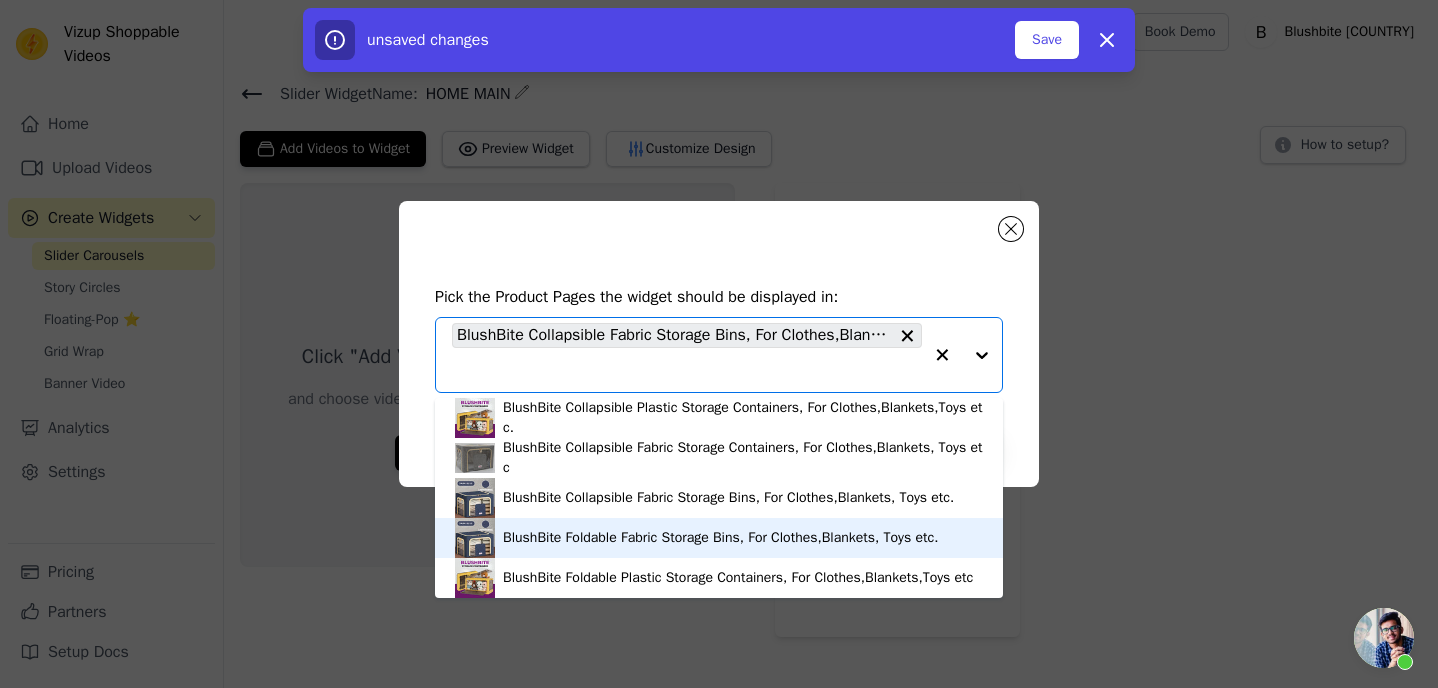 scroll, scrollTop: 6, scrollLeft: 0, axis: vertical 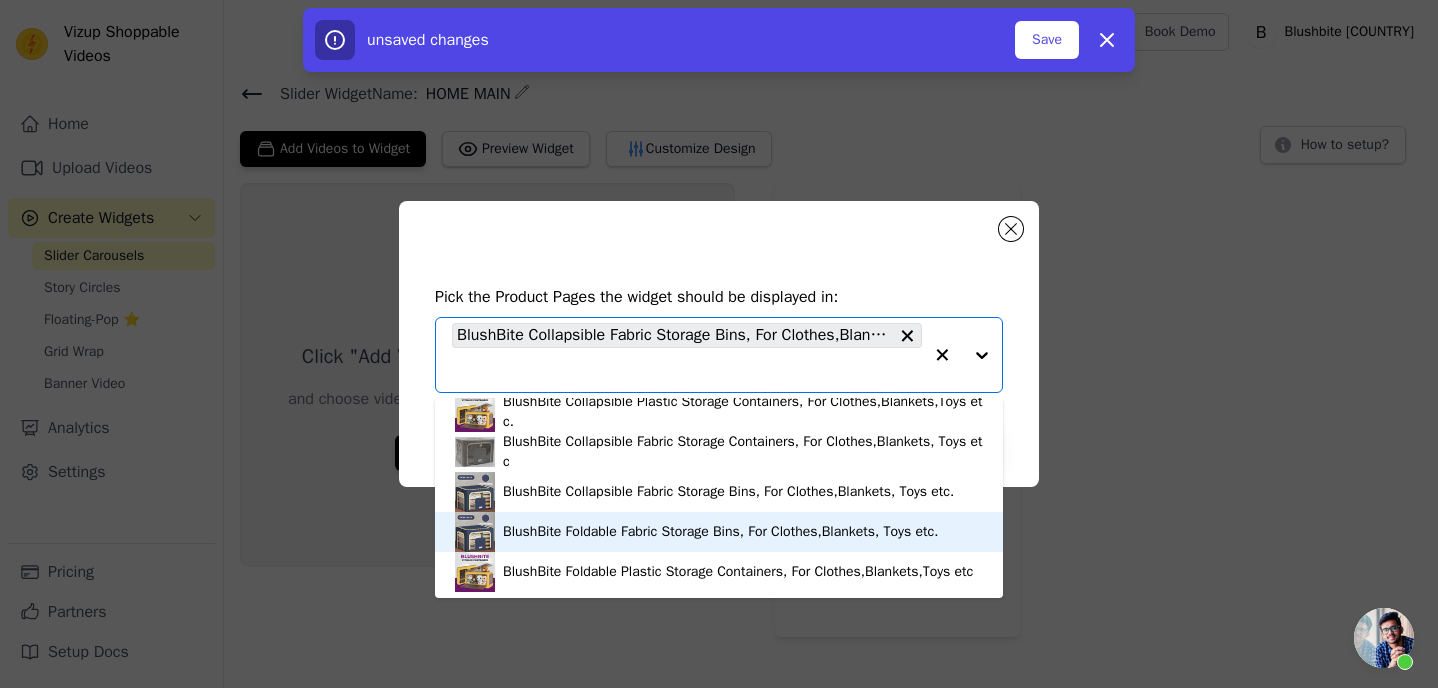 click on "[BRAND] Foldable Fabric Storage Bins, For Clothes,Blankets, Toys etc." at bounding box center [720, 532] 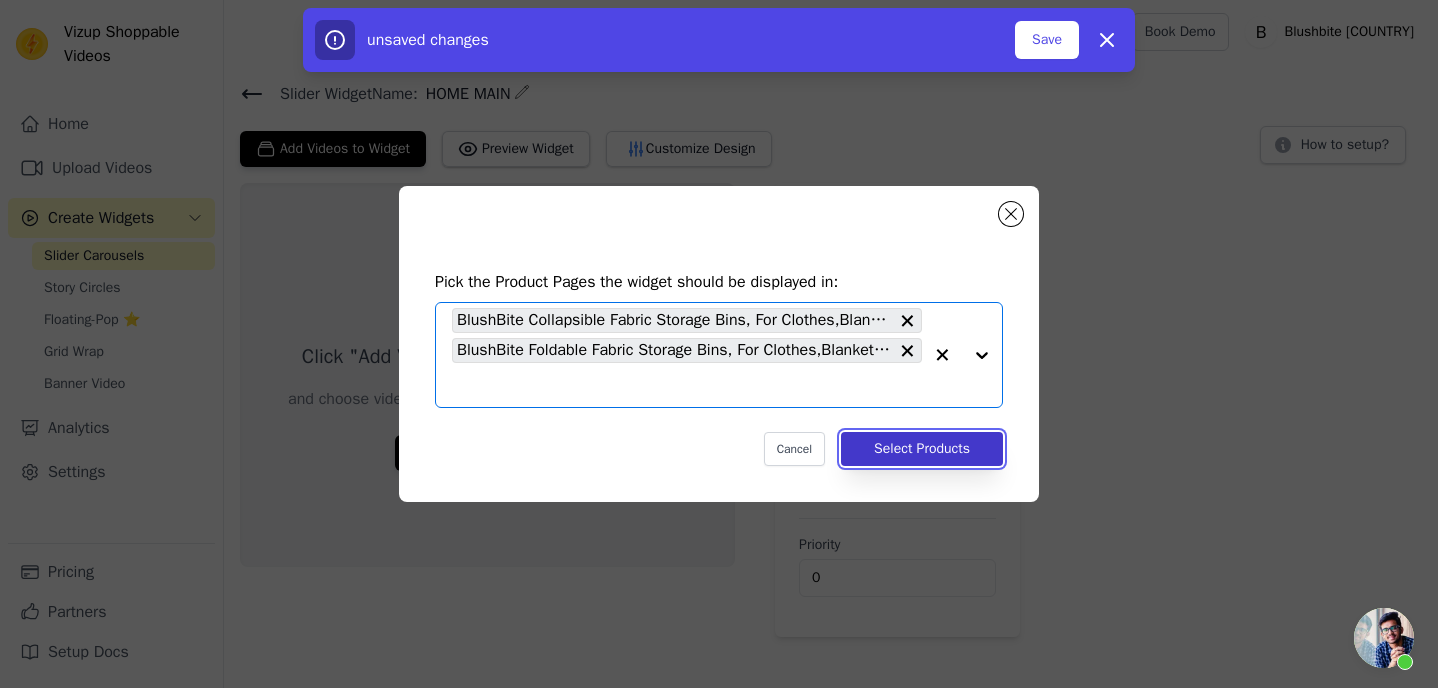 click on "Select Products" at bounding box center [922, 449] 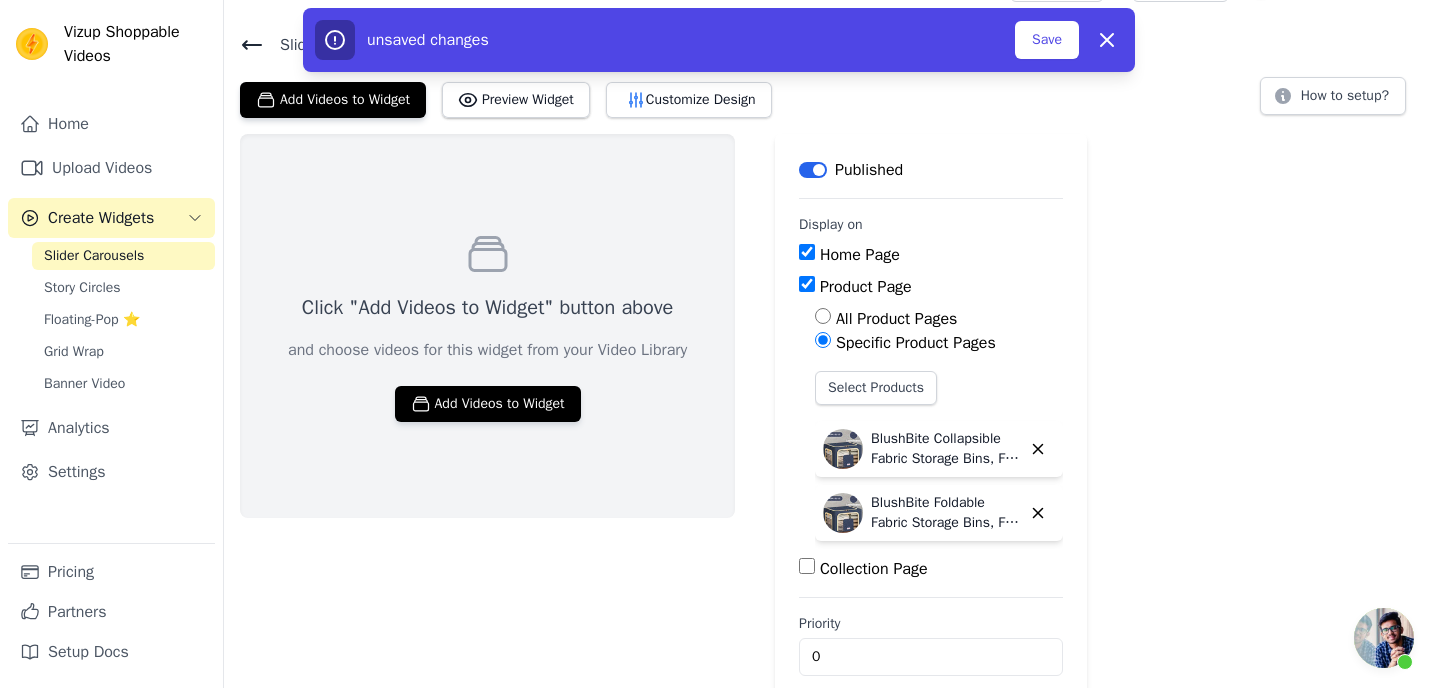 scroll, scrollTop: 0, scrollLeft: 0, axis: both 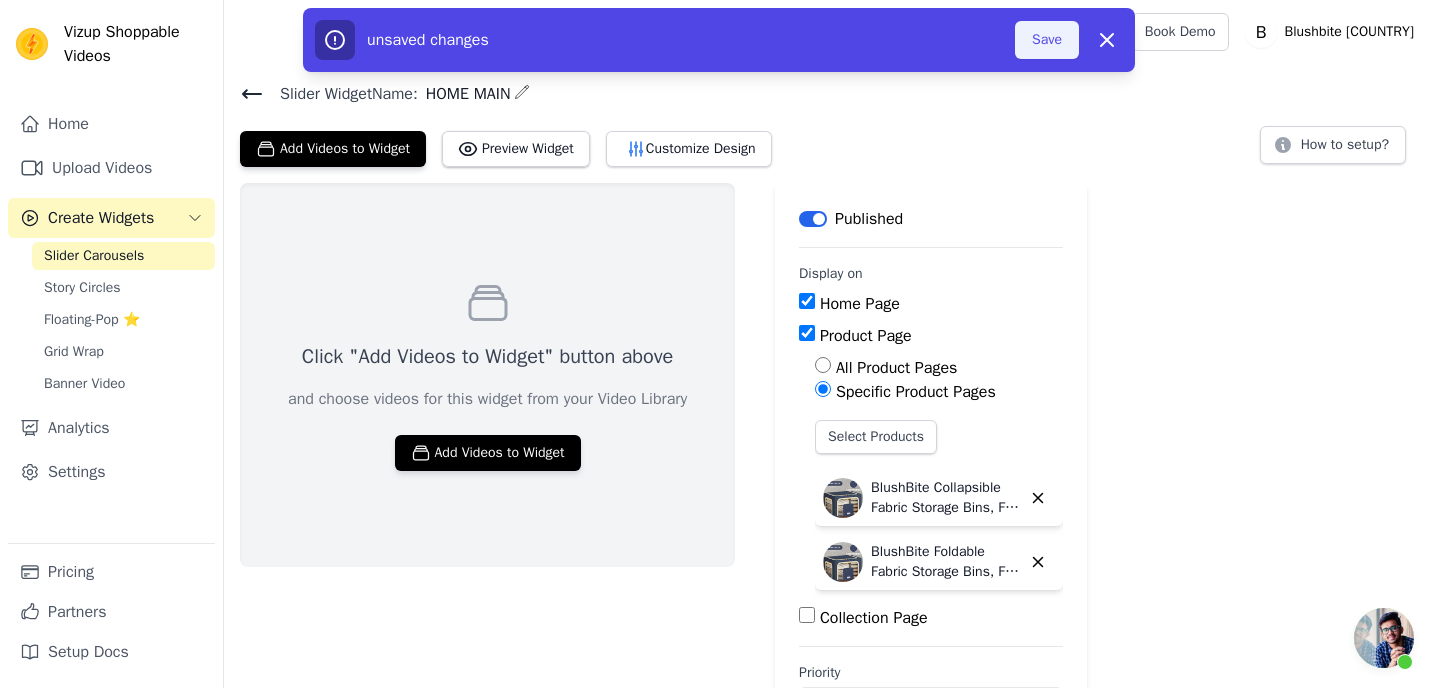 click on "Save" at bounding box center (1047, 40) 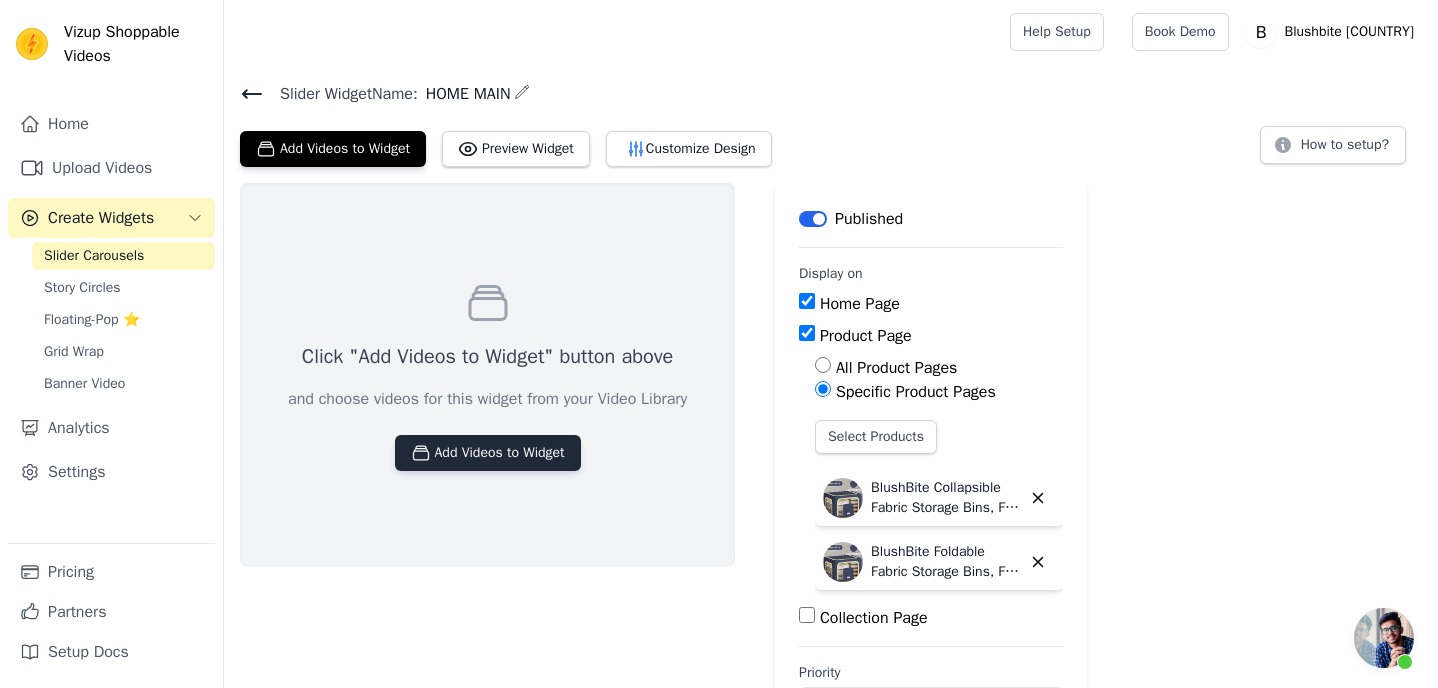 click on "Add Videos to Widget" at bounding box center [488, 453] 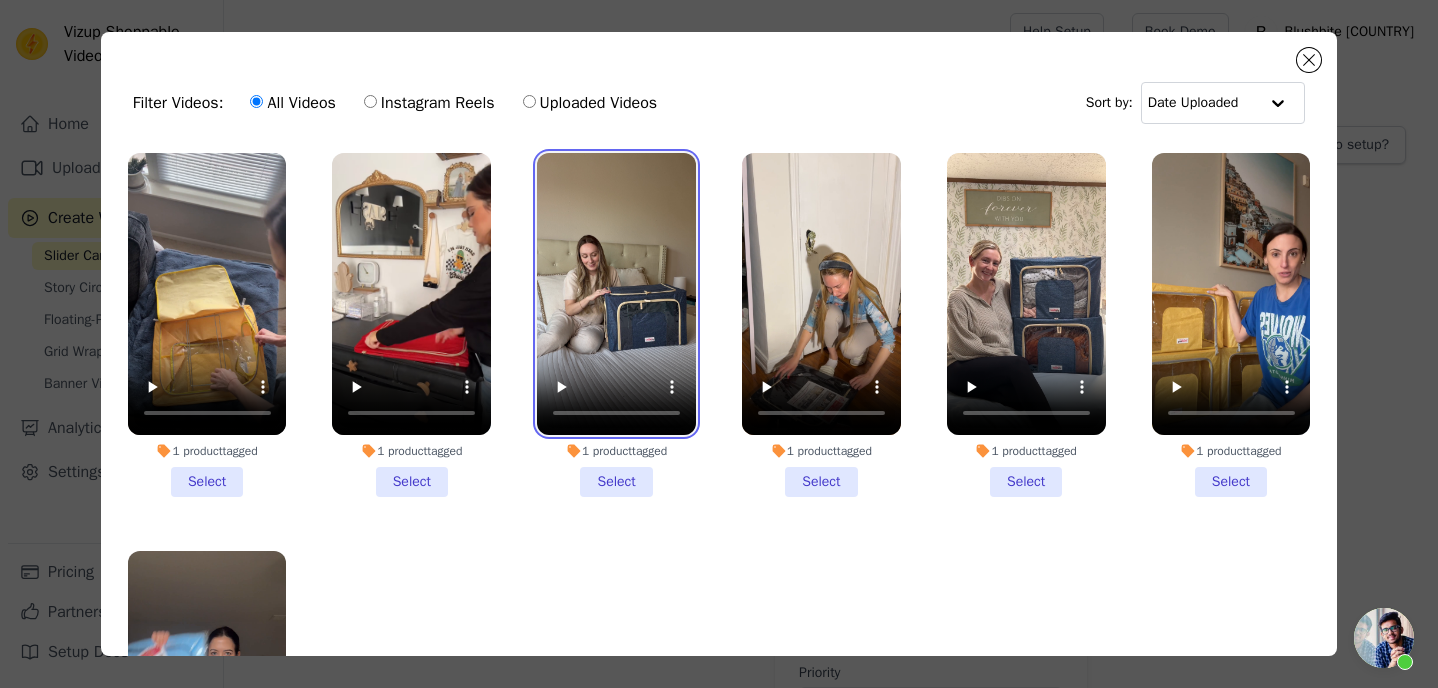 click at bounding box center (616, 294) 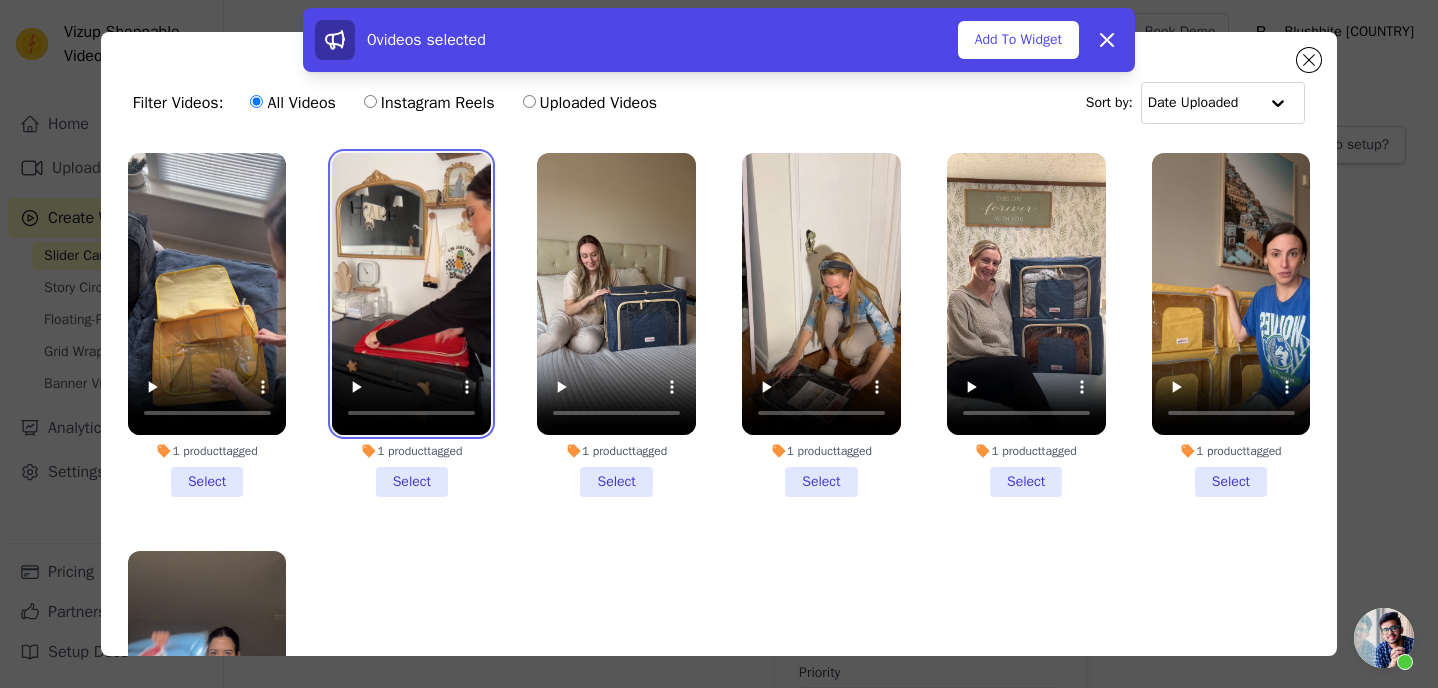 click at bounding box center (411, 294) 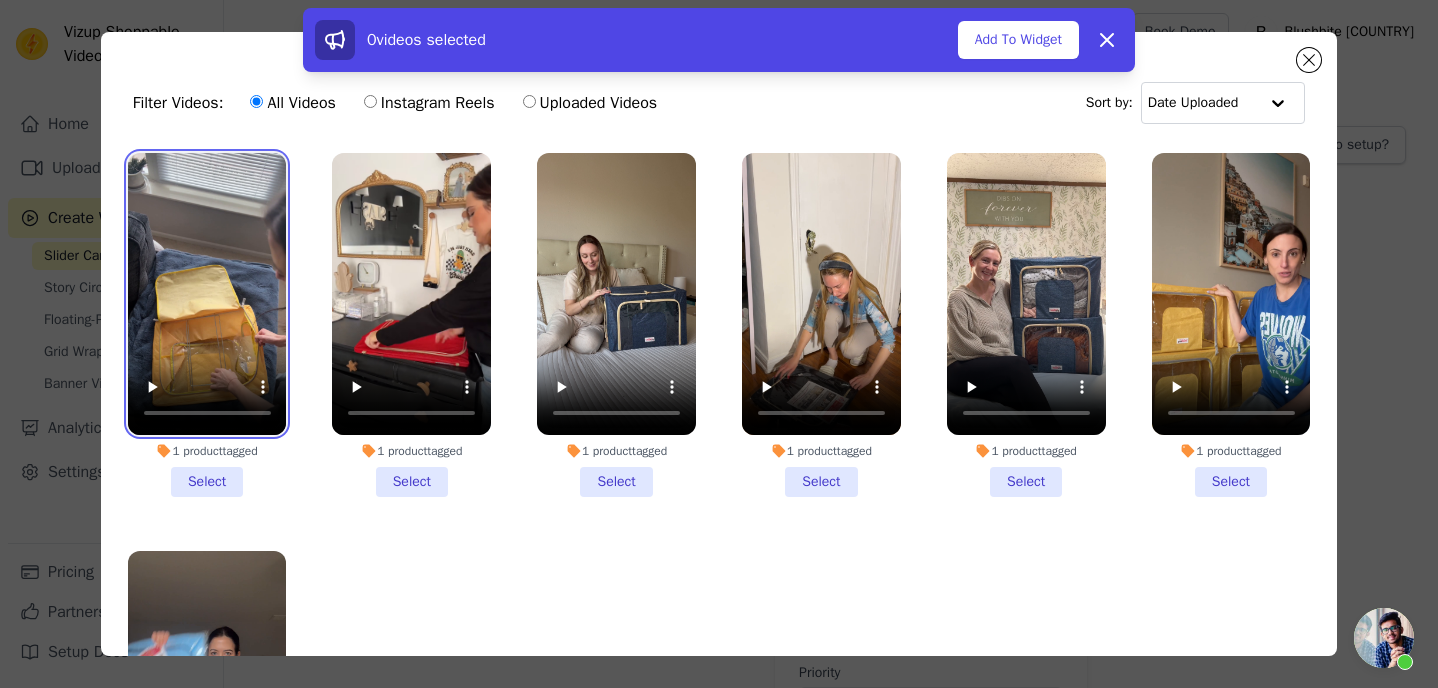 click at bounding box center [207, 294] 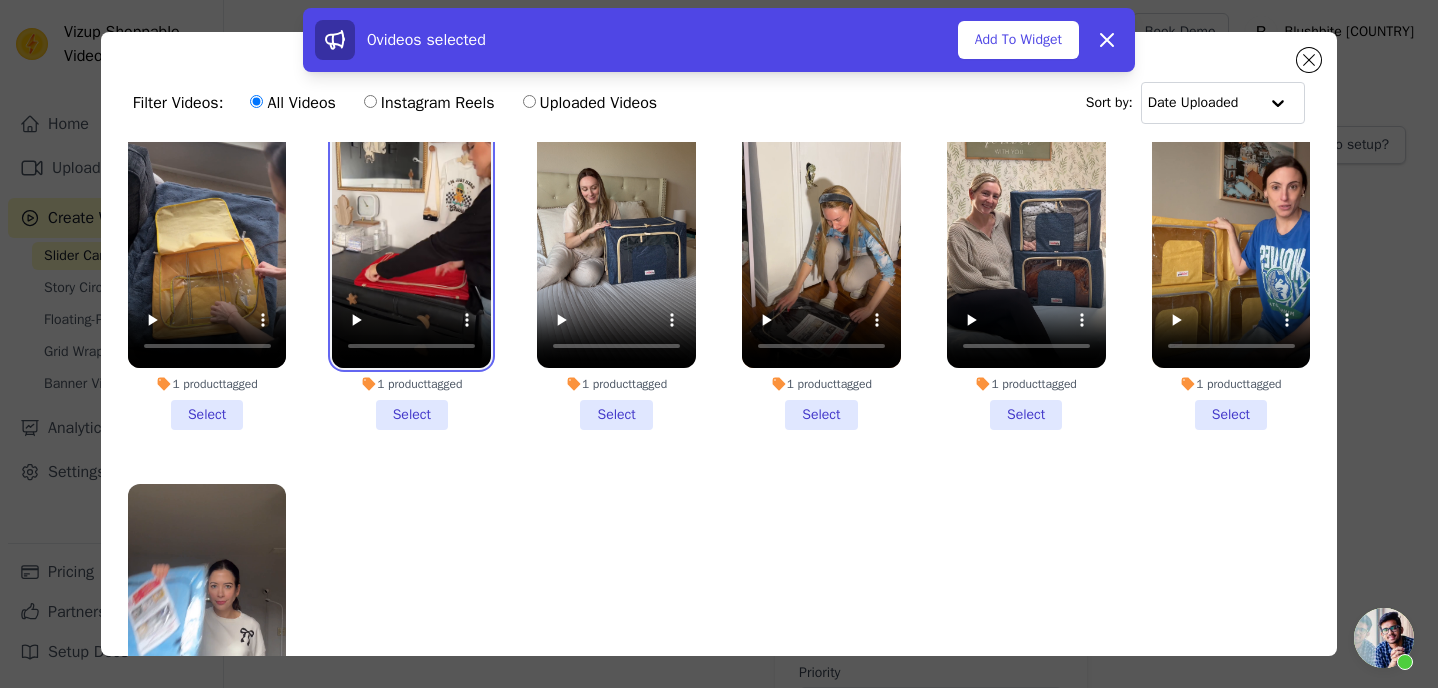 click at bounding box center [411, 227] 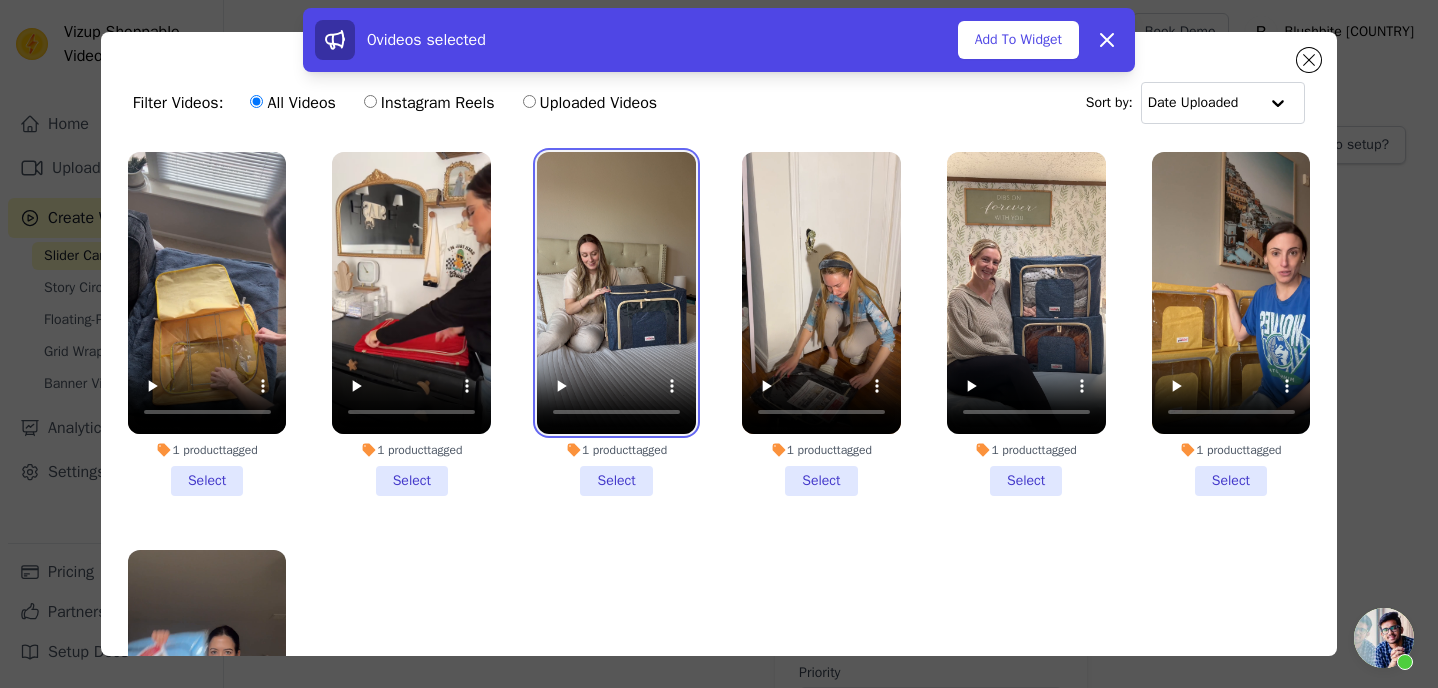 click at bounding box center [616, 293] 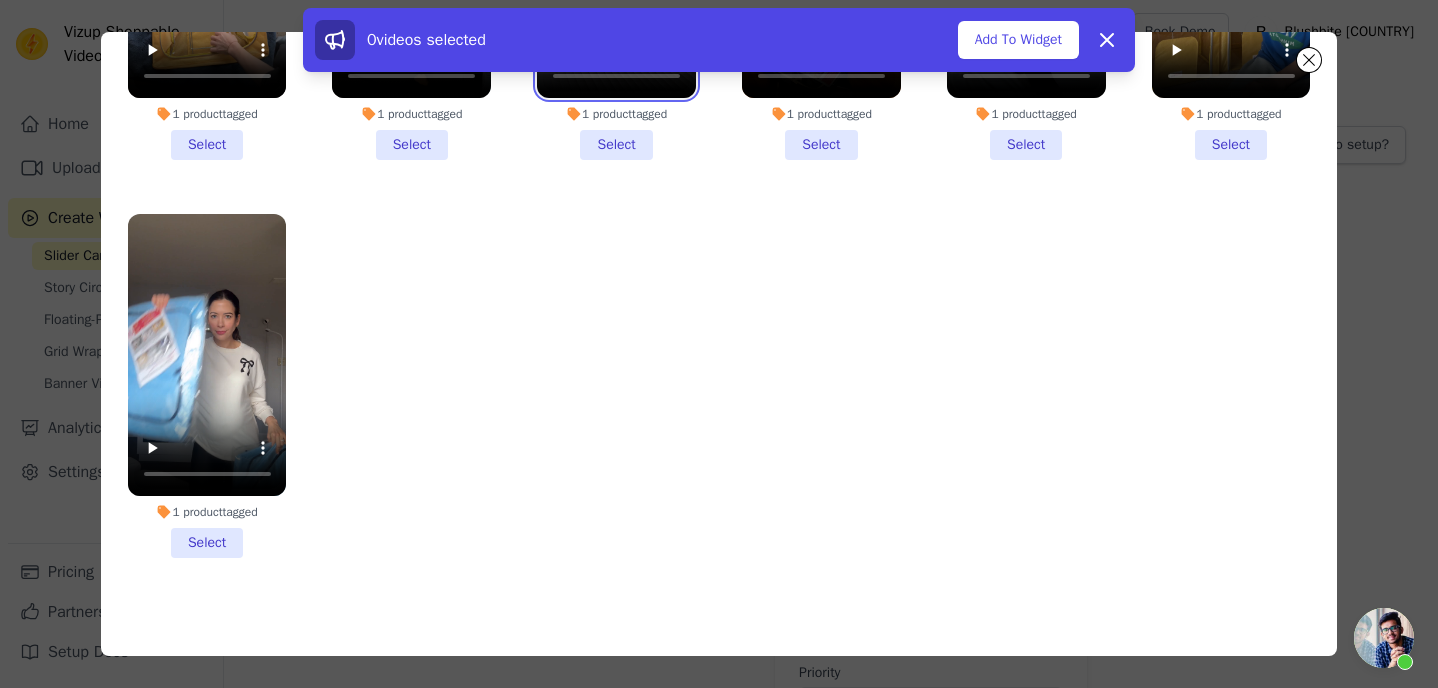 scroll, scrollTop: 0, scrollLeft: 0, axis: both 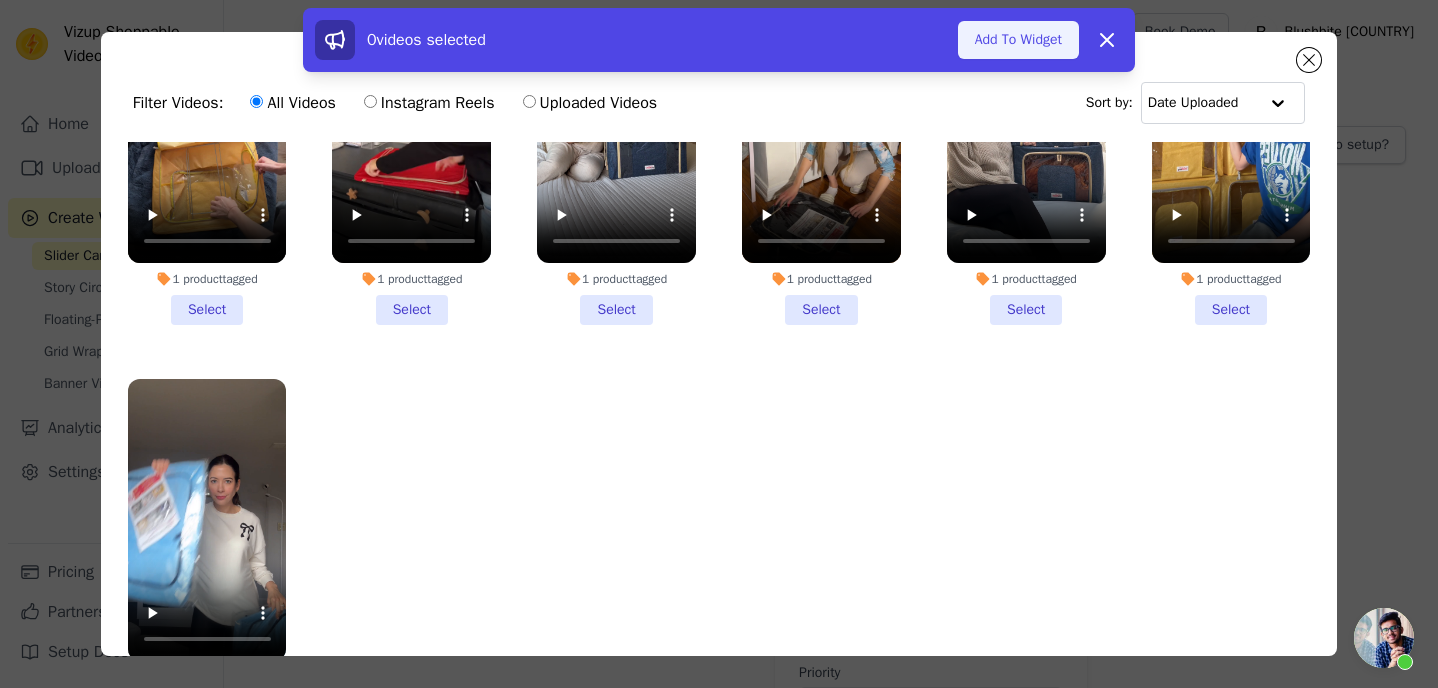 click on "Add To Widget" at bounding box center [1018, 40] 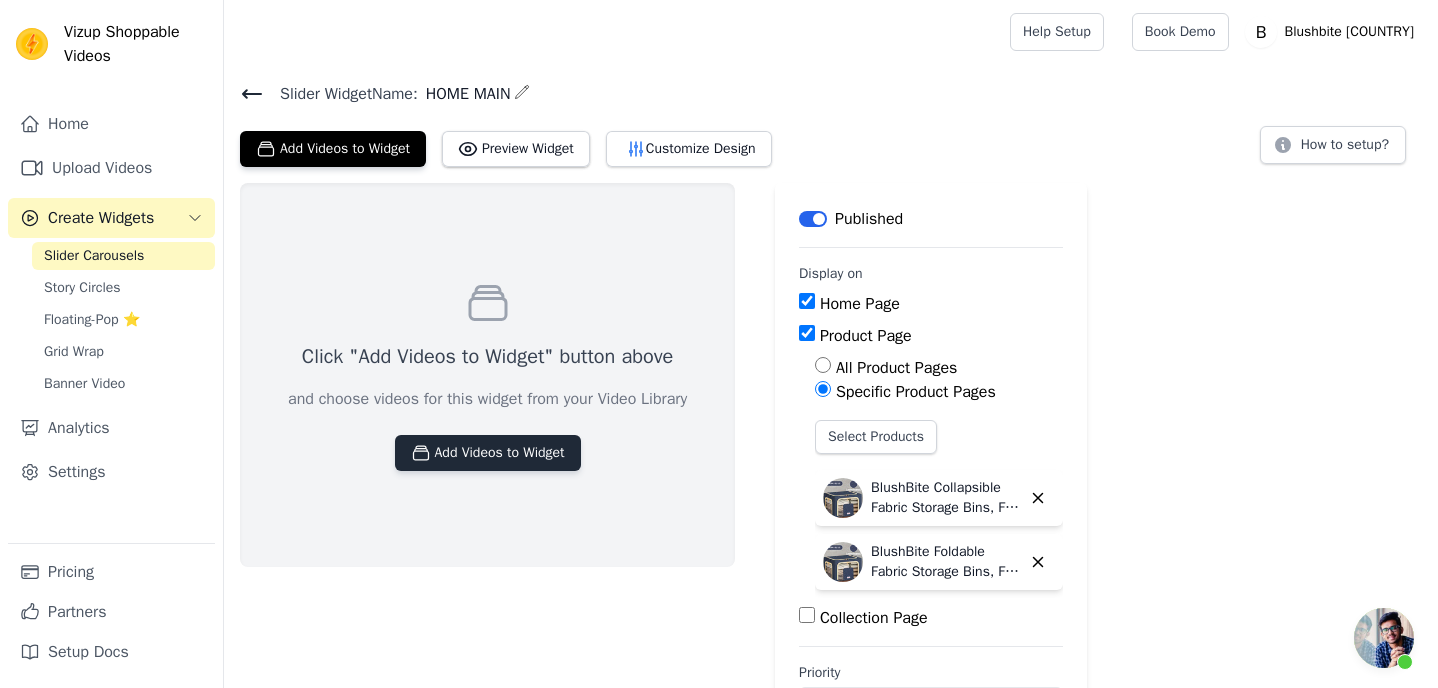 click on "Add Videos to Widget" at bounding box center (488, 453) 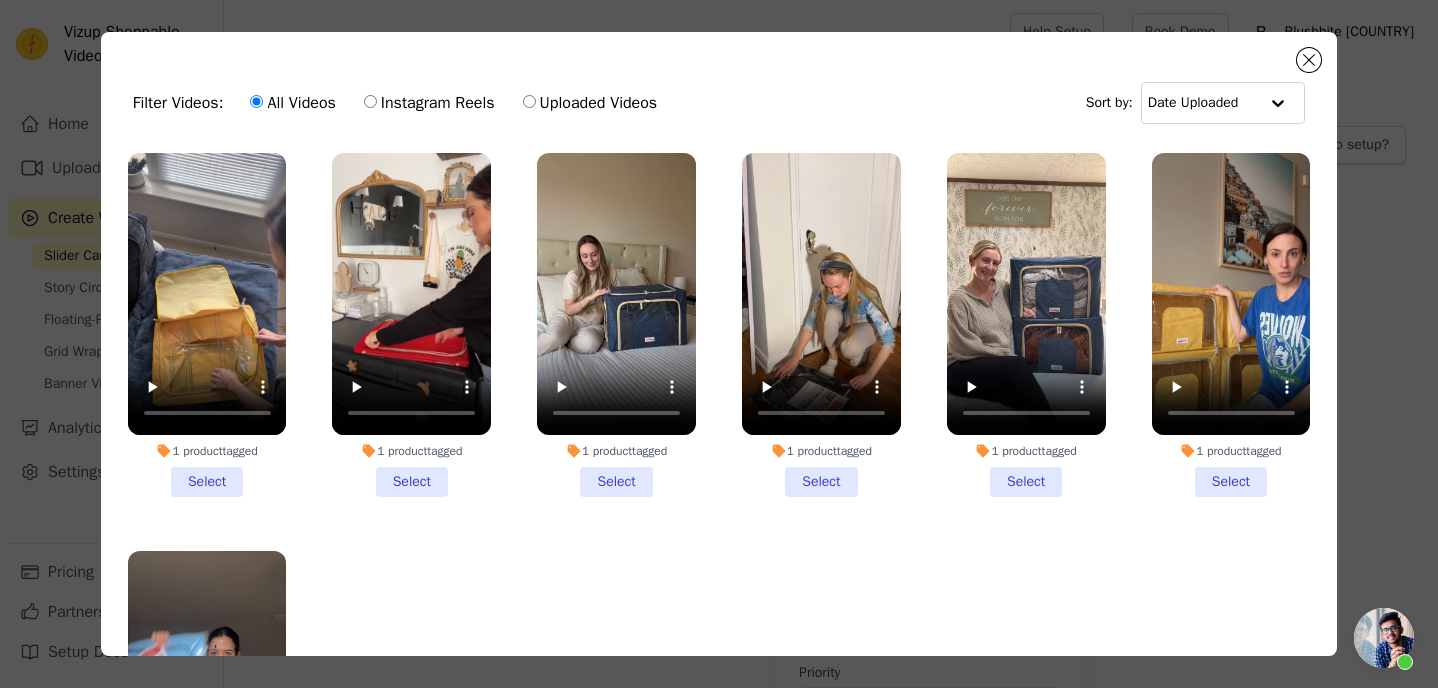 click on "1   product  tagged     Select" at bounding box center [616, 325] 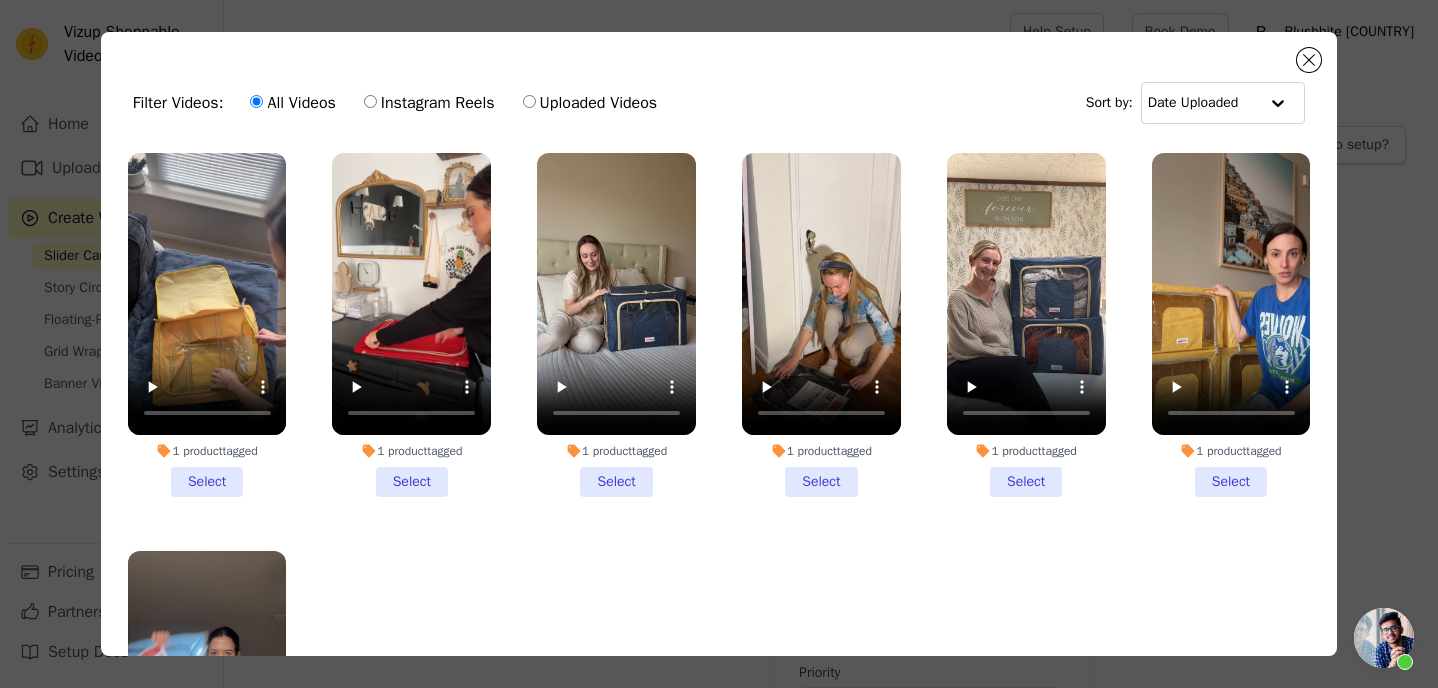 click on "1   product  tagged     Select" at bounding box center (0, 0) 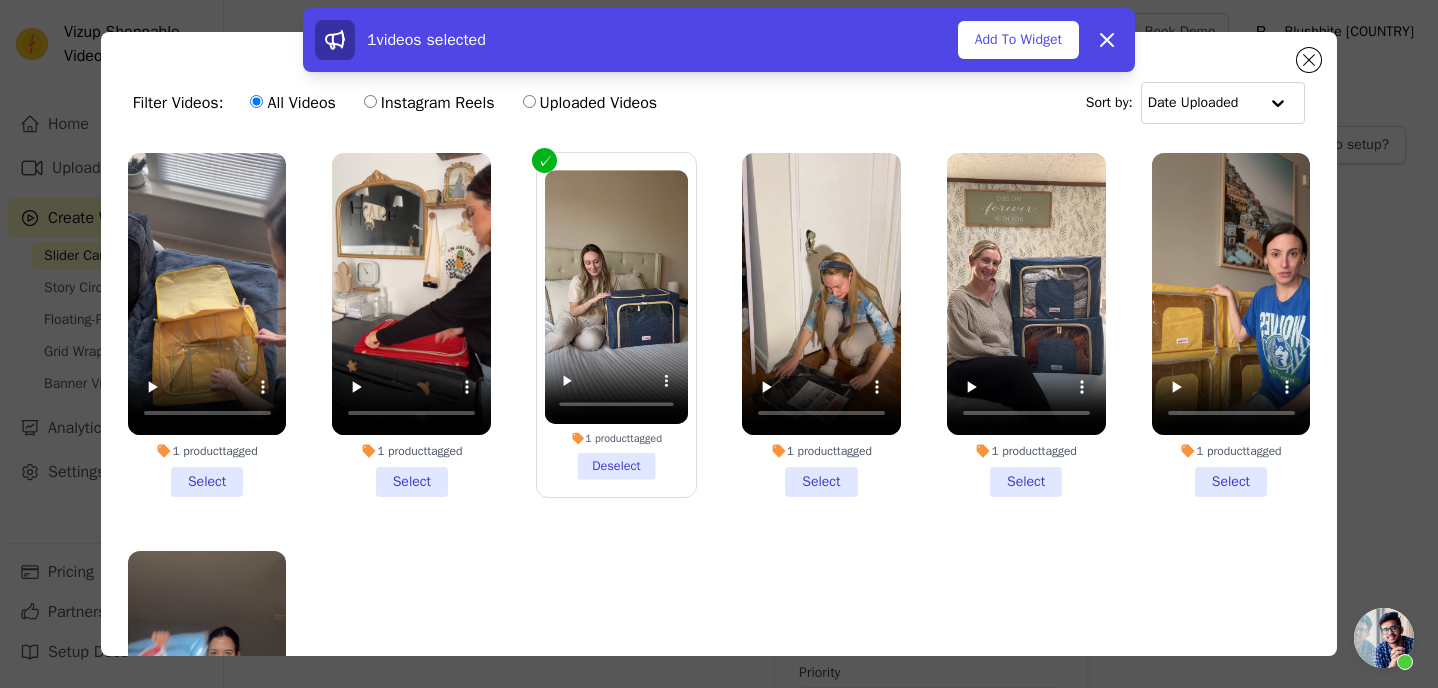click on "1   product  tagged     Select" at bounding box center [411, 325] 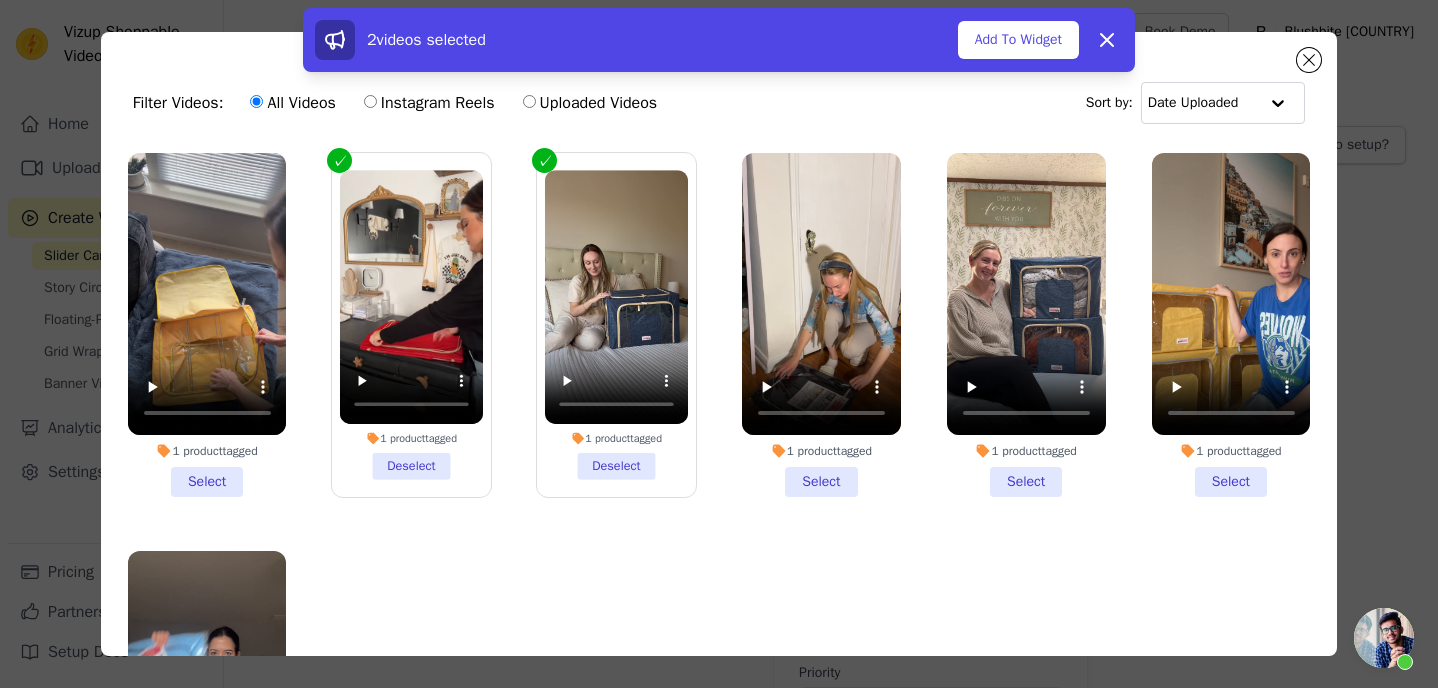 click on "1   product  tagged     Select" at bounding box center [821, 325] 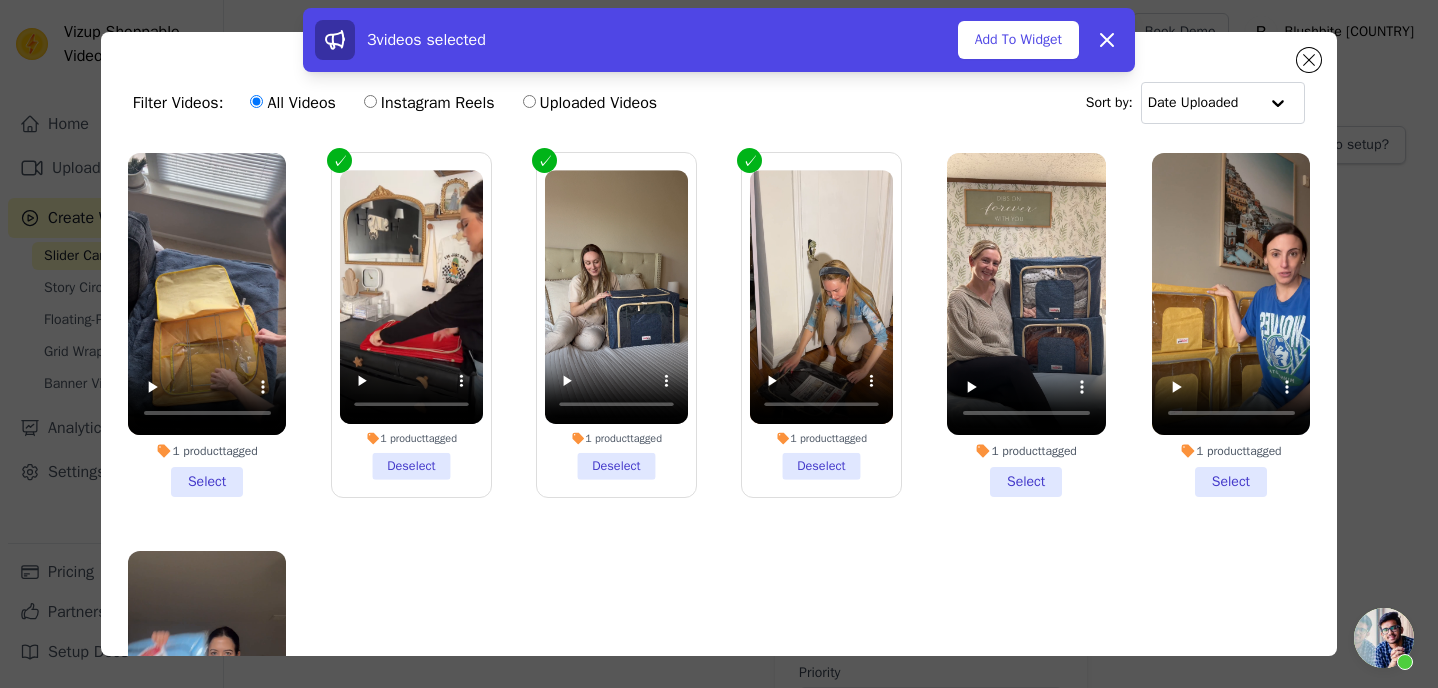 click on "1   product  tagged     Select" at bounding box center (207, 325) 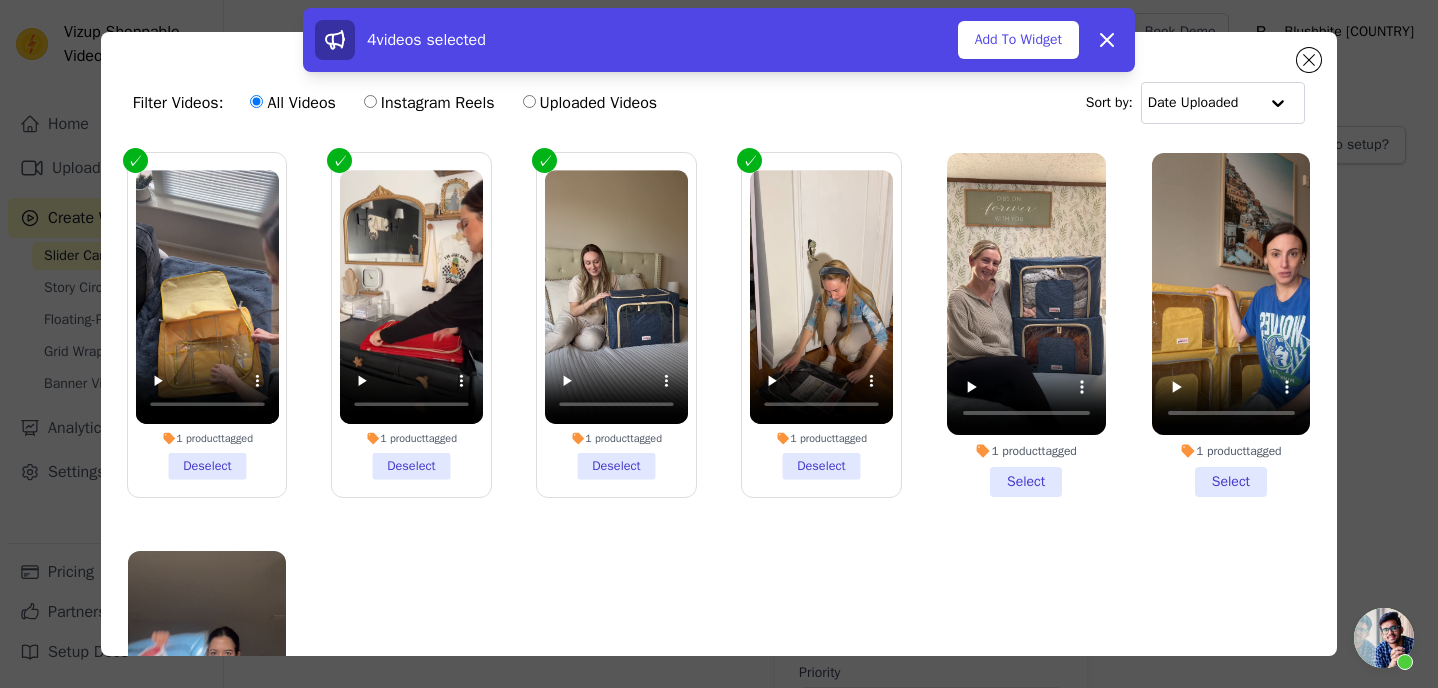 click on "1   product  tagged     Select" at bounding box center (1026, 325) 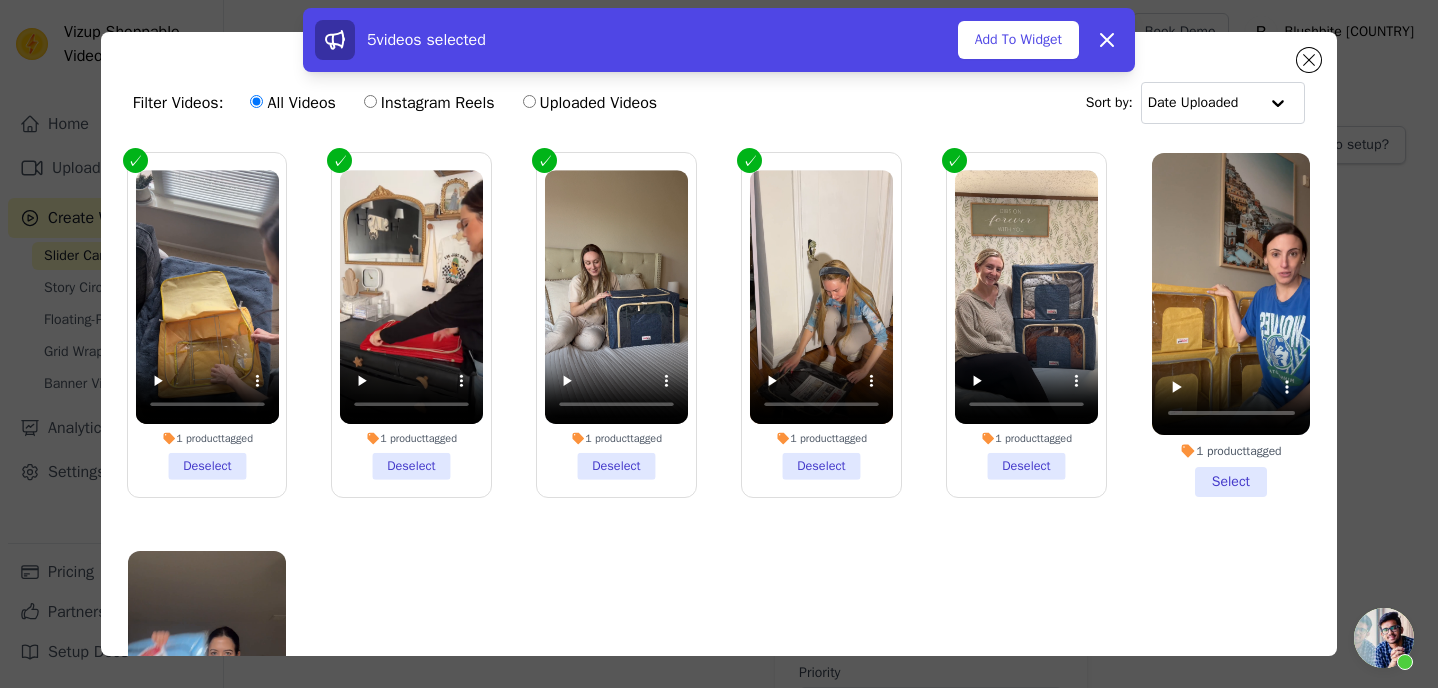 click on "1   product  tagged     Select" at bounding box center (1231, 325) 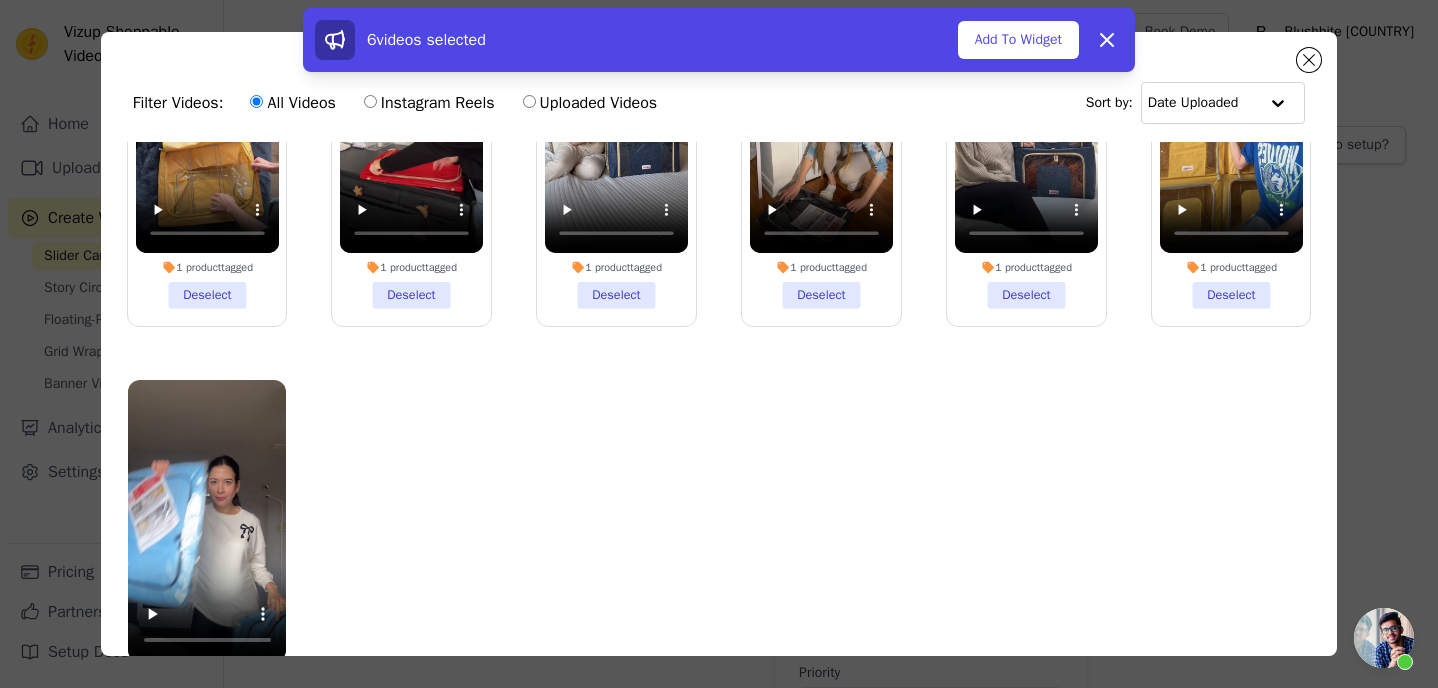 scroll, scrollTop: 172, scrollLeft: 0, axis: vertical 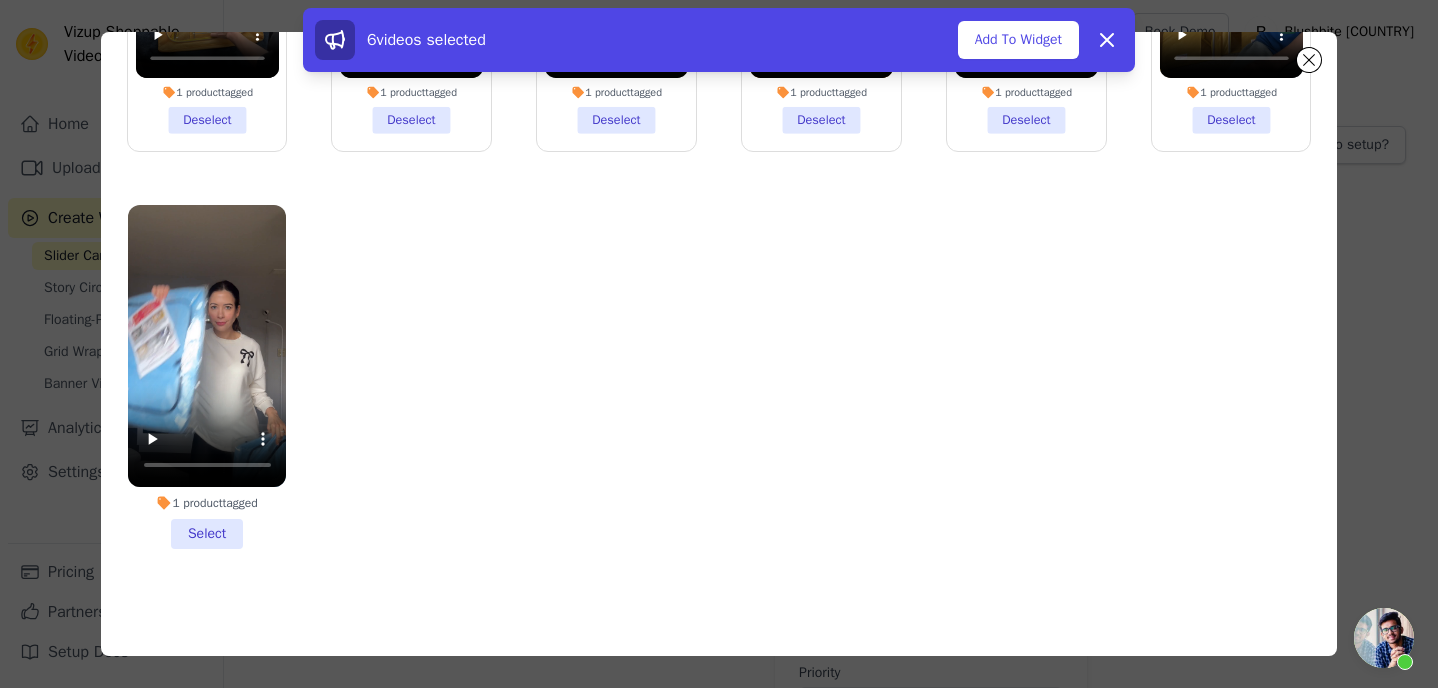 click on "1   product  tagged     Select" at bounding box center [207, 377] 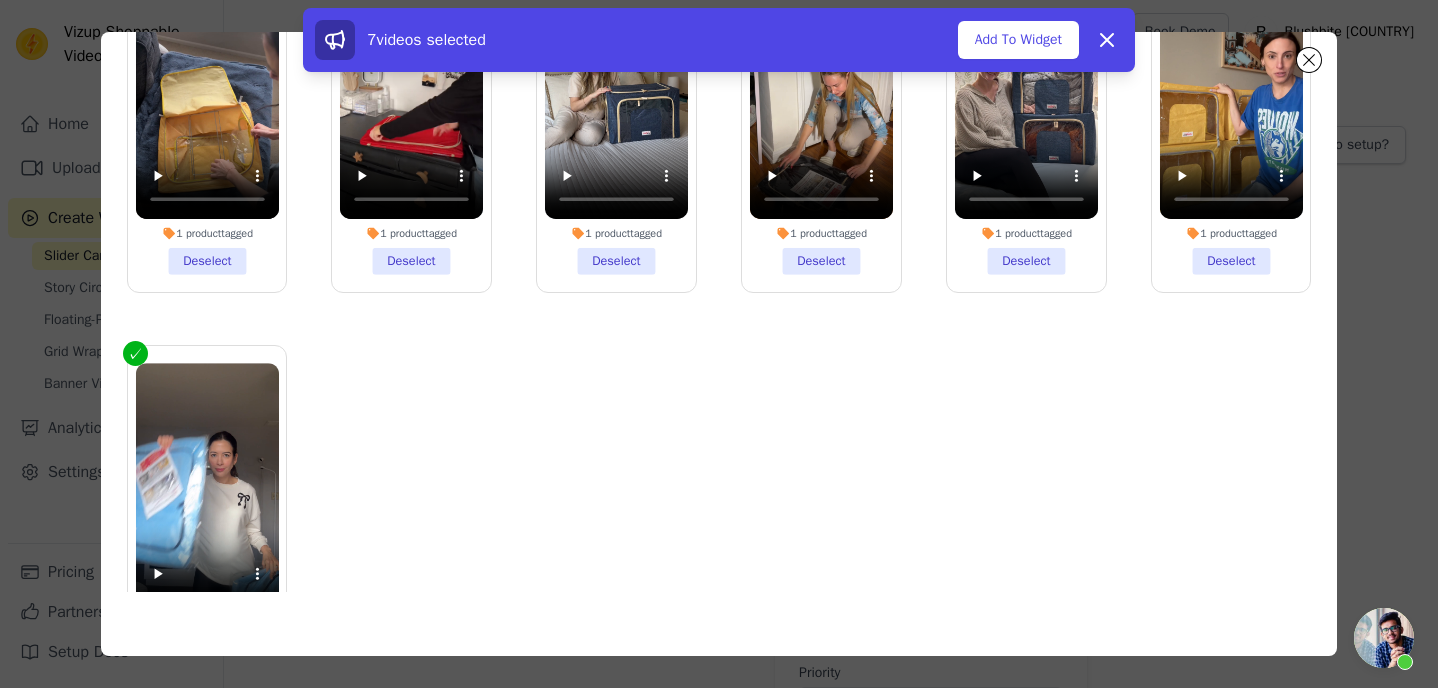 scroll, scrollTop: 0, scrollLeft: 0, axis: both 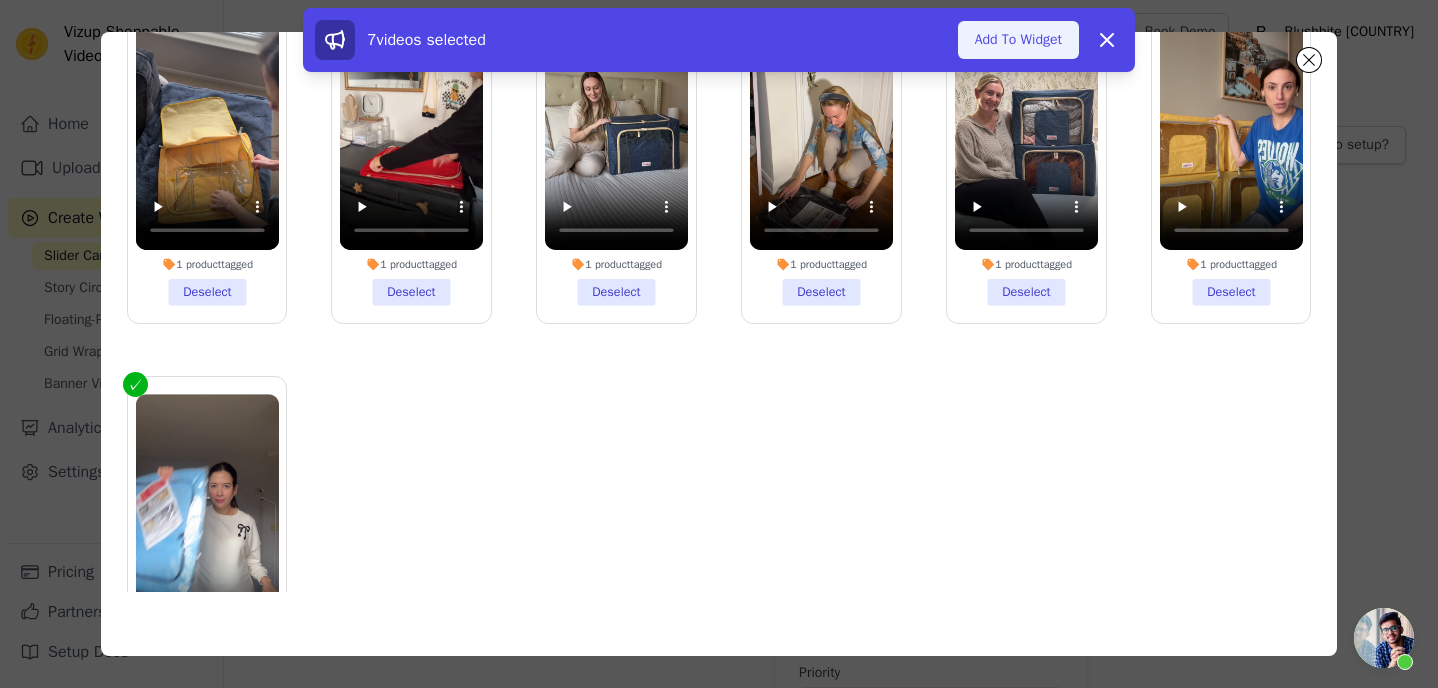 click on "Add To Widget" at bounding box center (1018, 40) 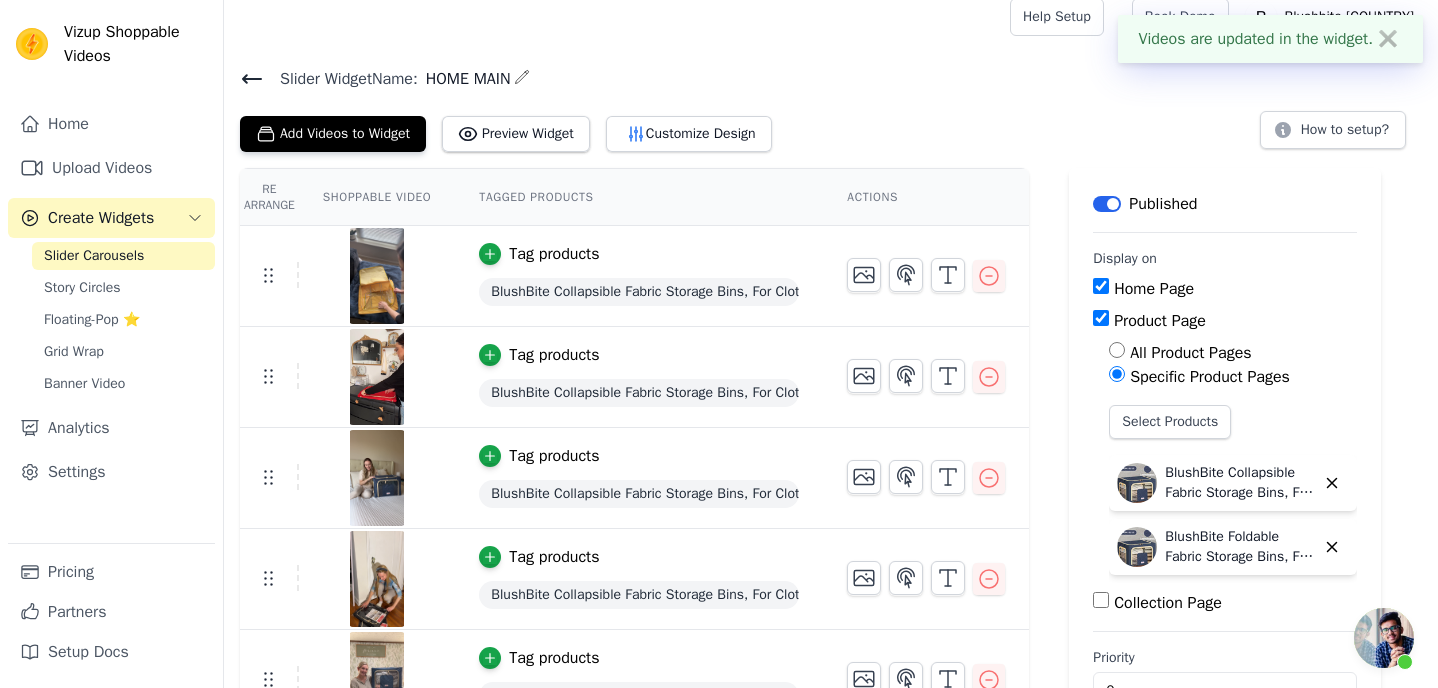 scroll, scrollTop: 17, scrollLeft: 0, axis: vertical 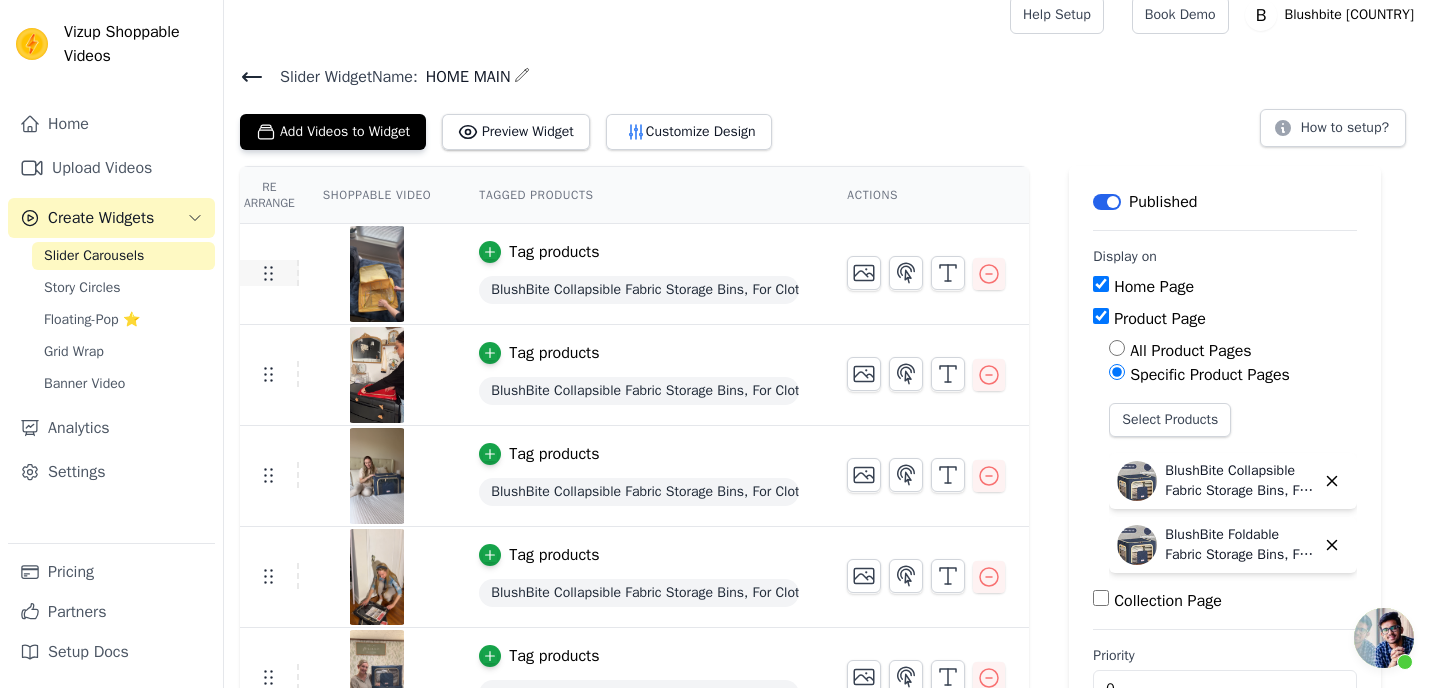 click 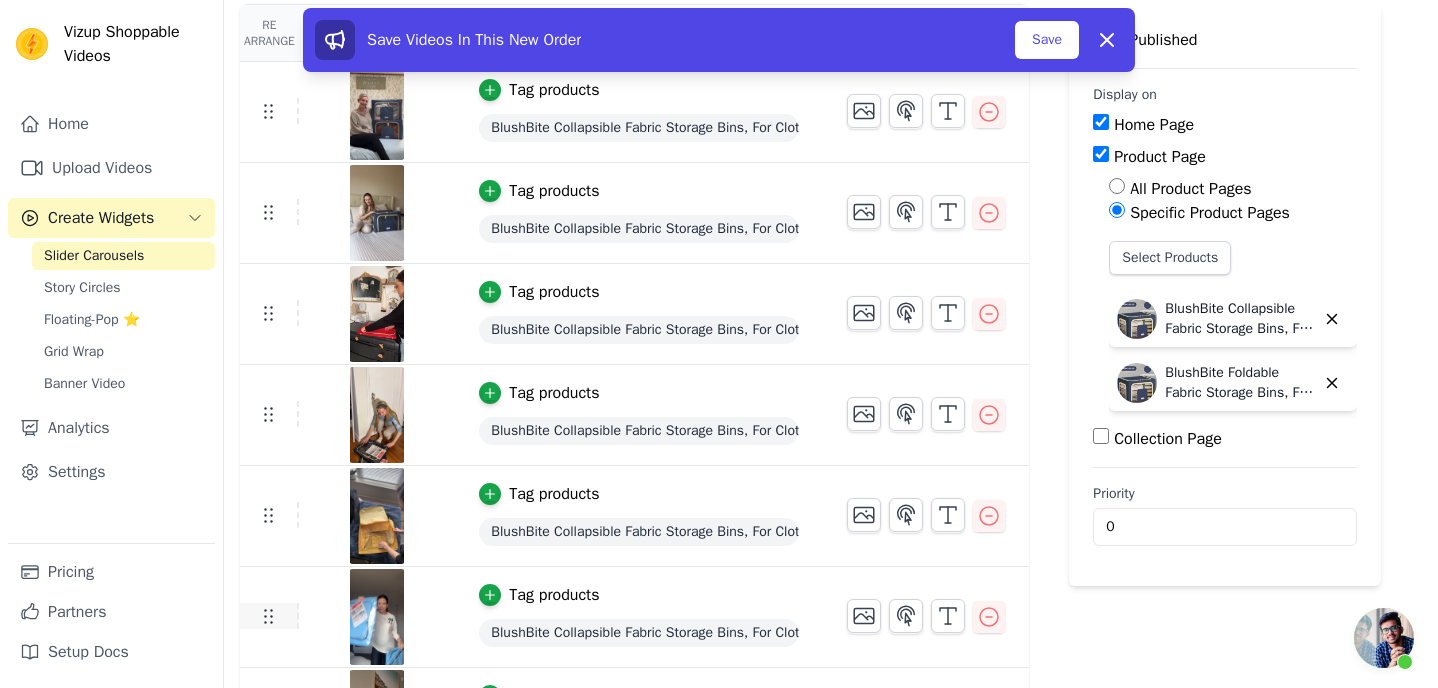 scroll, scrollTop: 259, scrollLeft: 0, axis: vertical 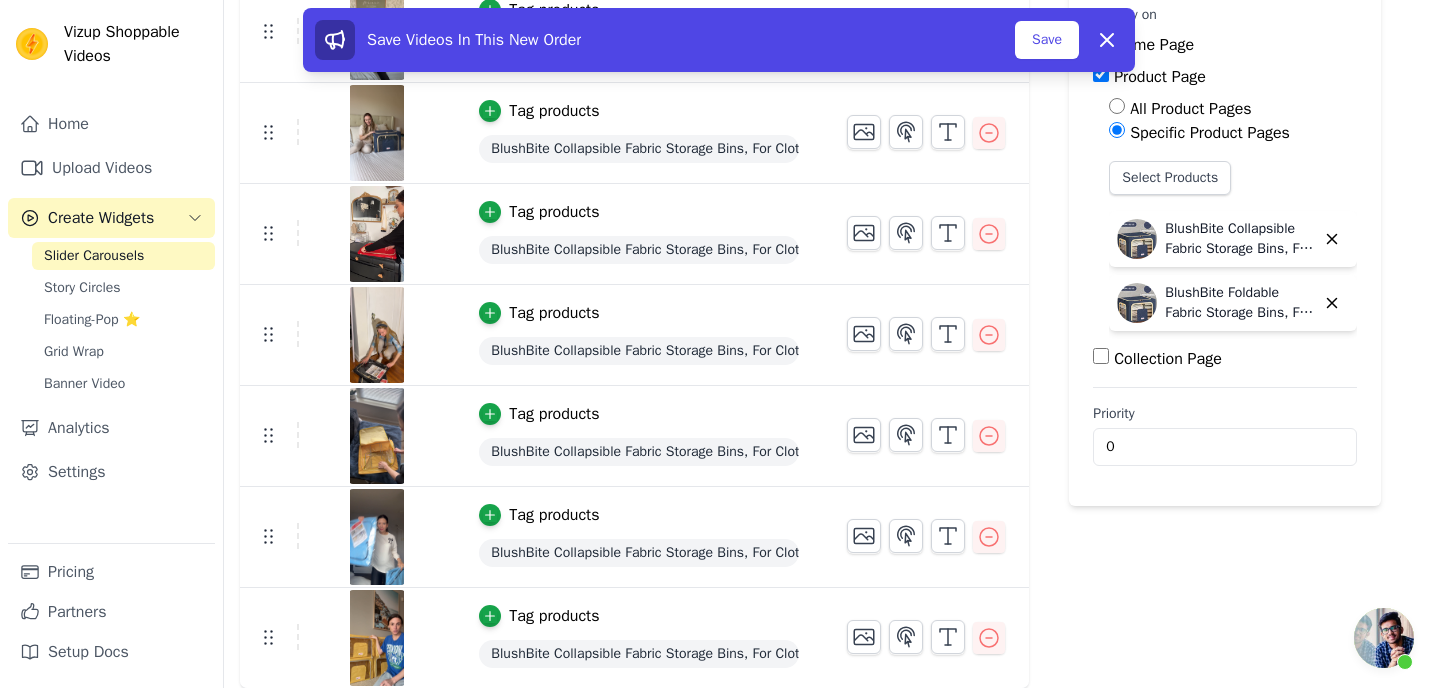 drag, startPoint x: 281, startPoint y: 648, endPoint x: 307, endPoint y: 260, distance: 388.87015 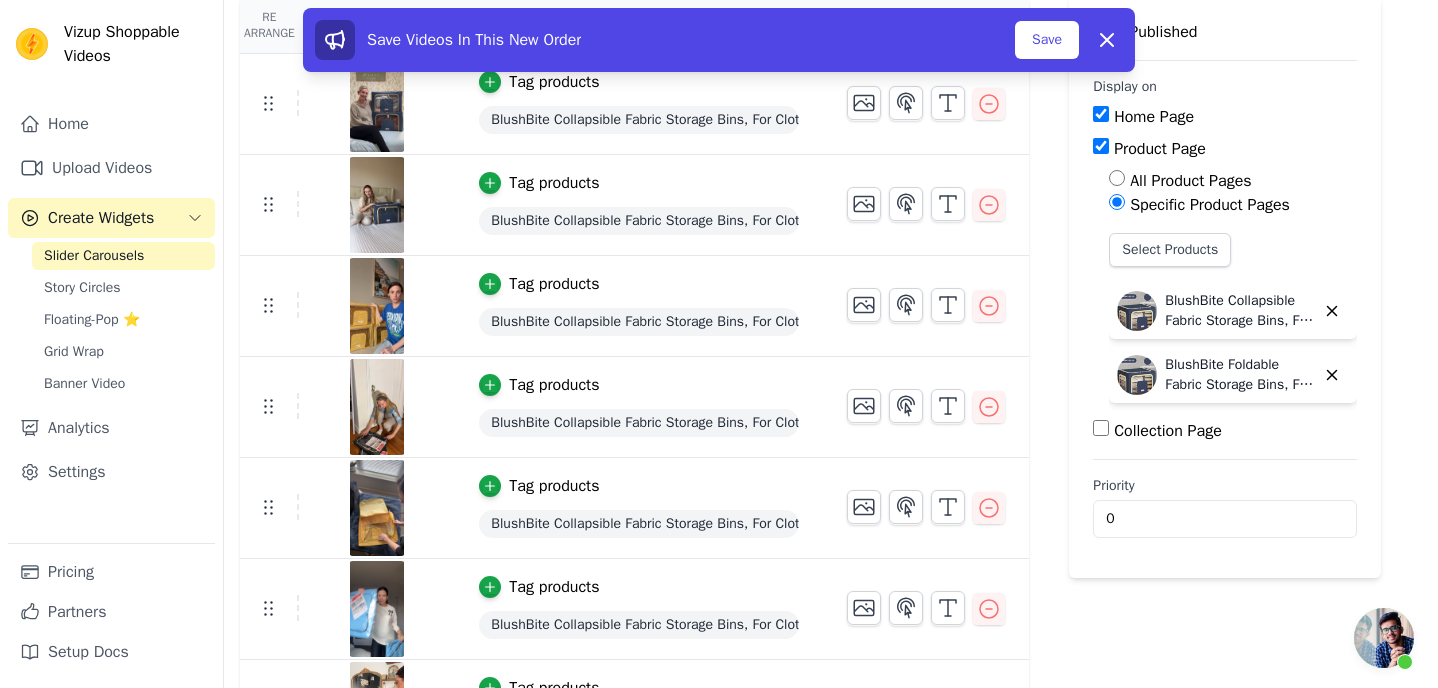 scroll, scrollTop: 0, scrollLeft: 0, axis: both 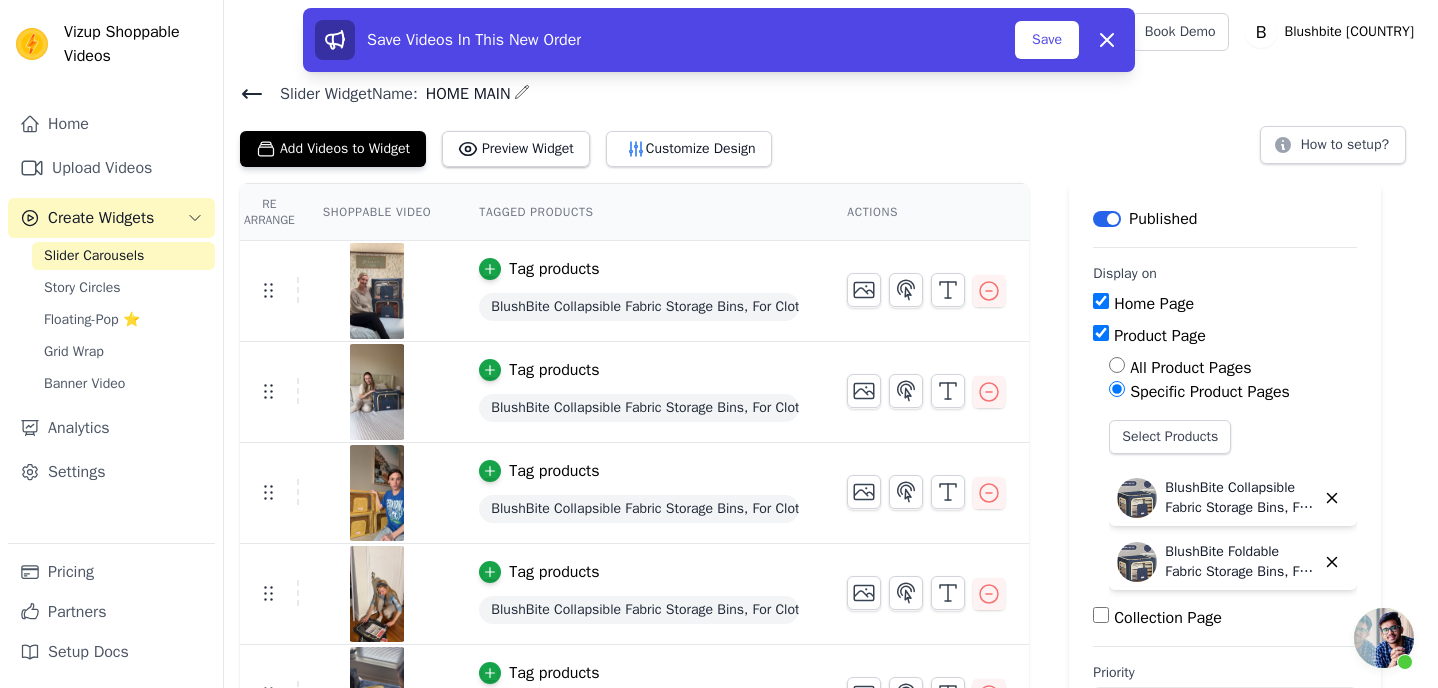 click on "Save" at bounding box center [1047, 40] 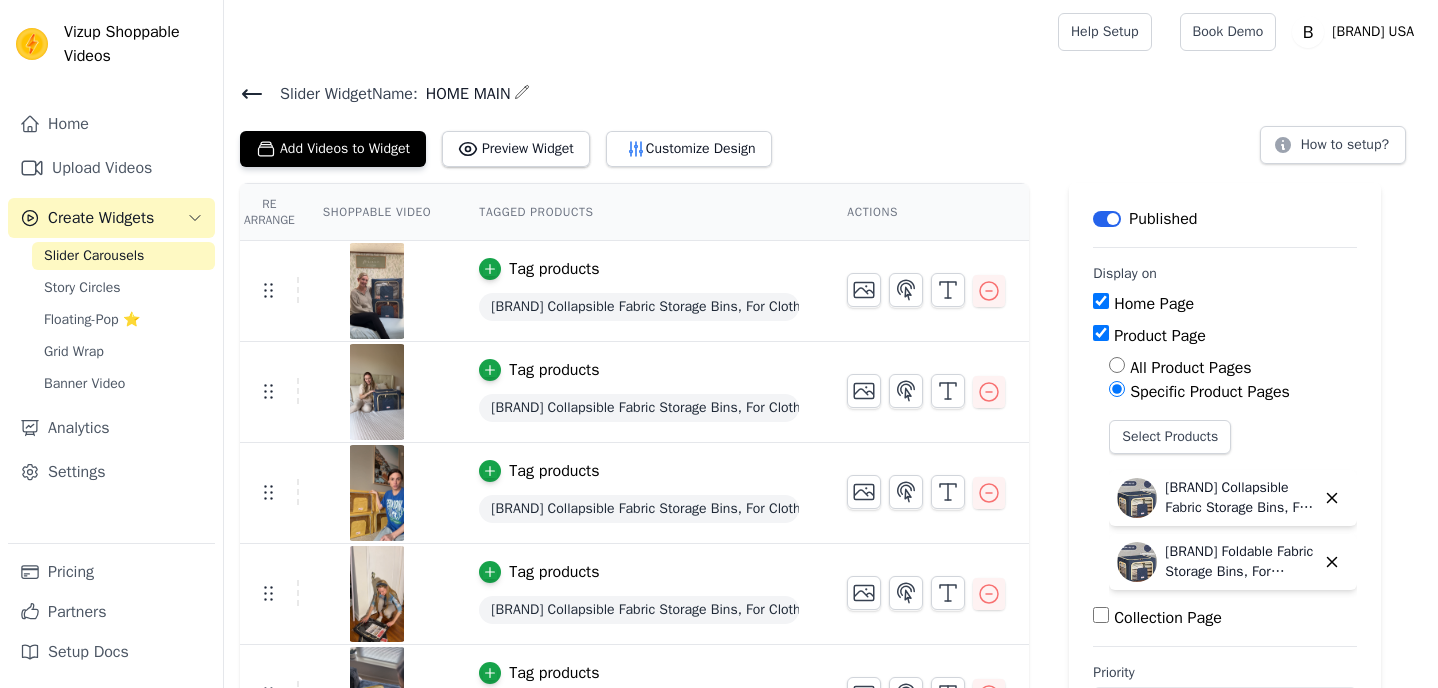 scroll, scrollTop: 259, scrollLeft: 0, axis: vertical 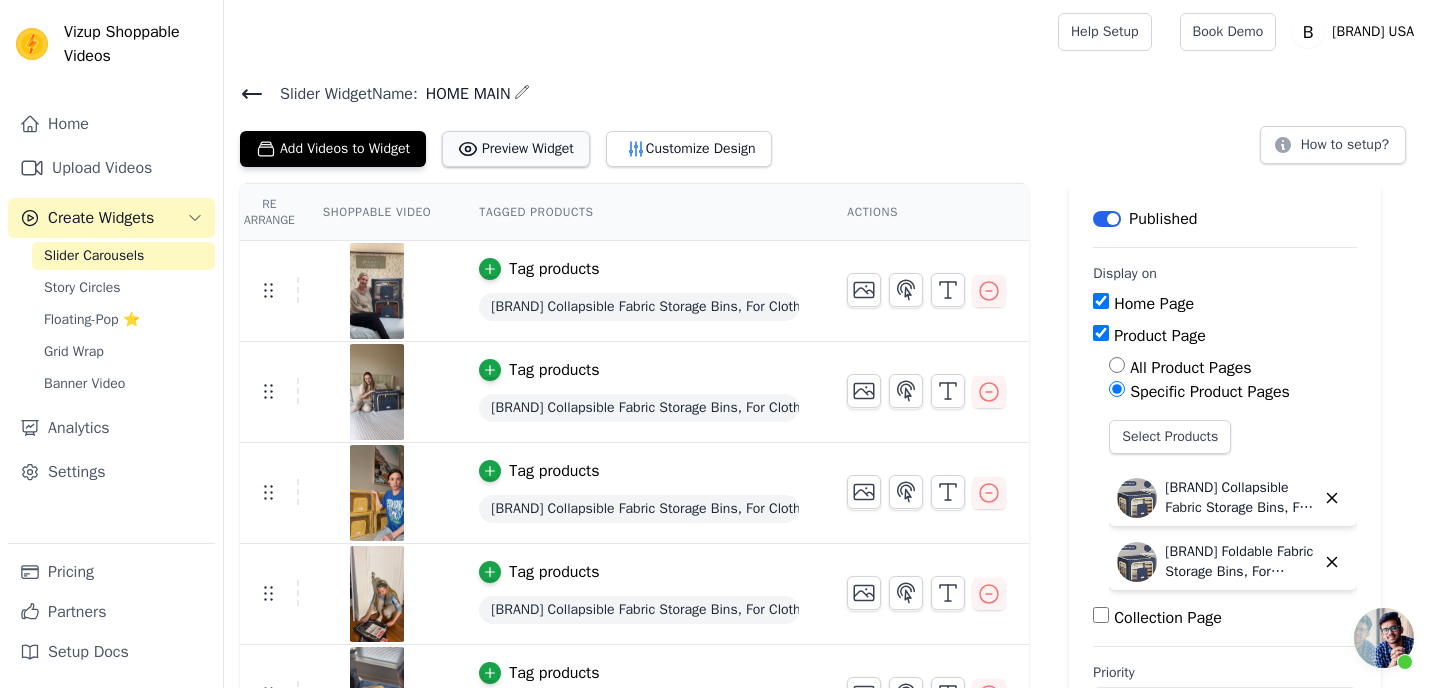 click on "Preview Widget" at bounding box center [516, 149] 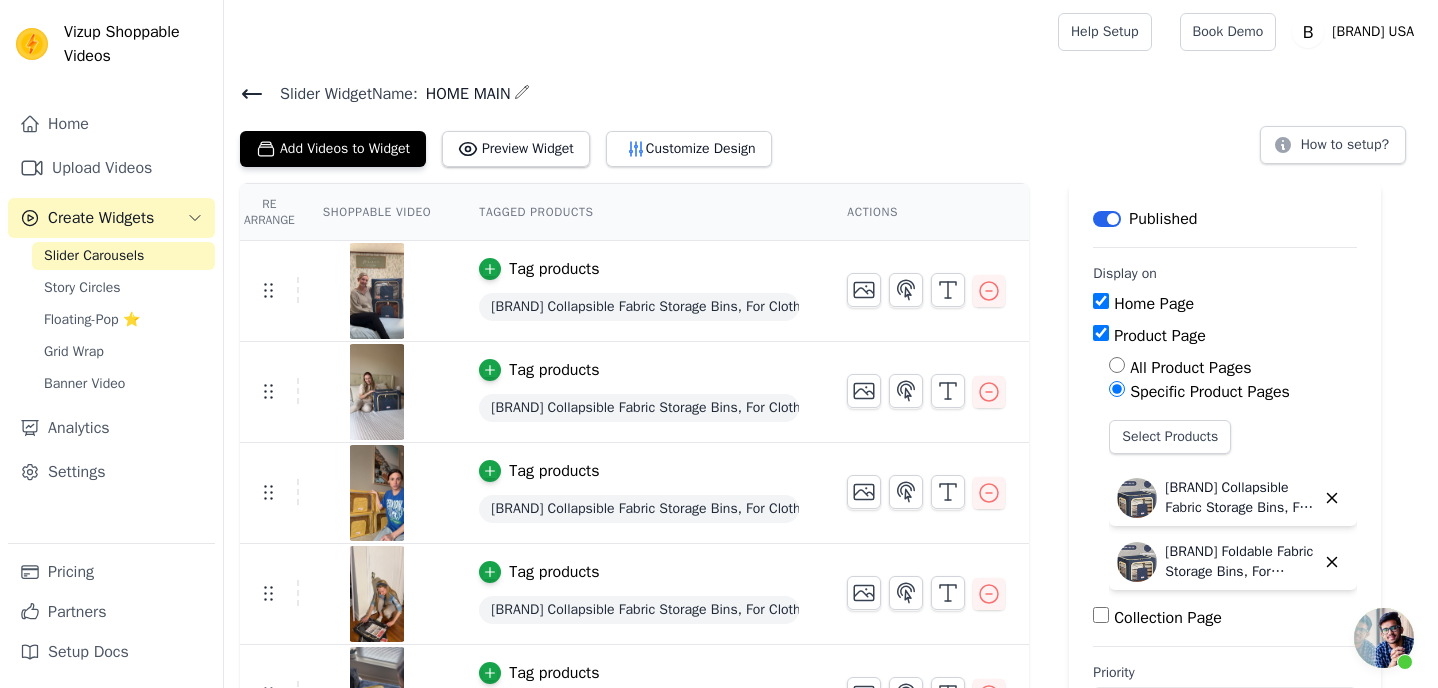 click at bounding box center (1384, 638) 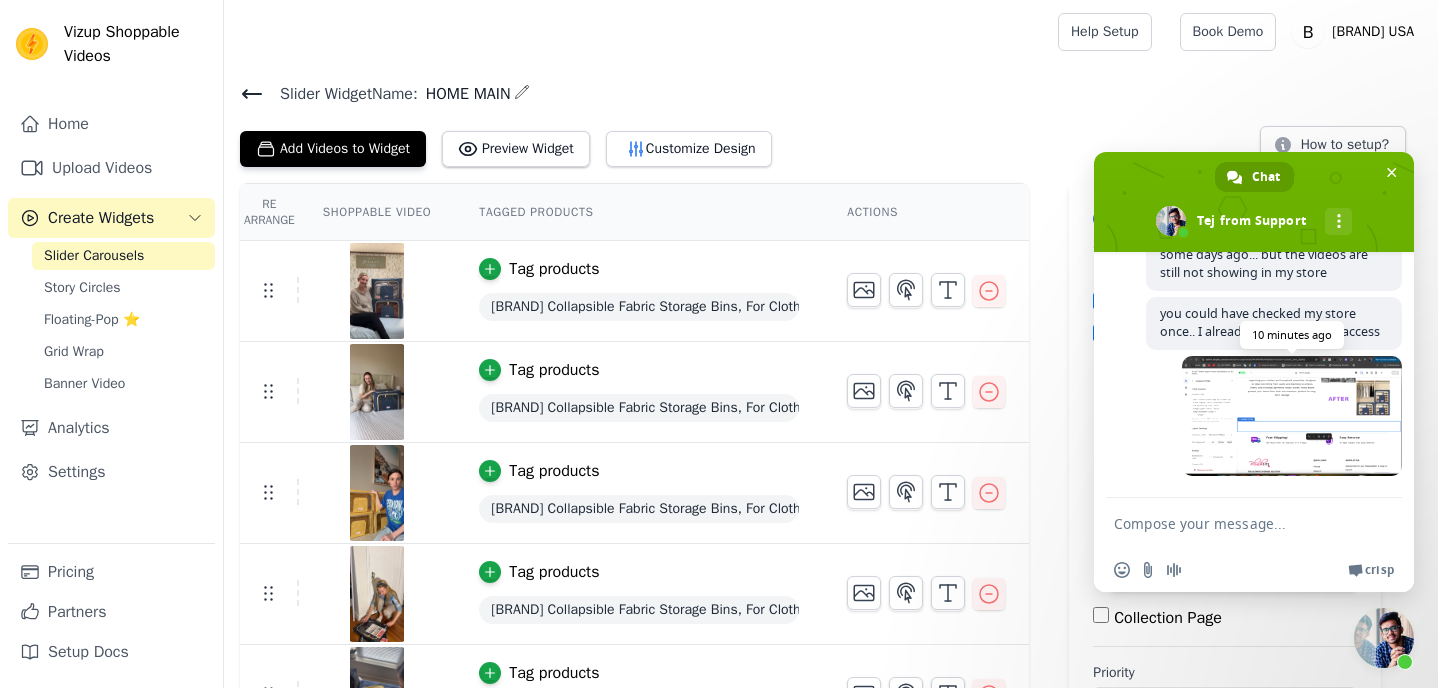 scroll, scrollTop: 2949, scrollLeft: 0, axis: vertical 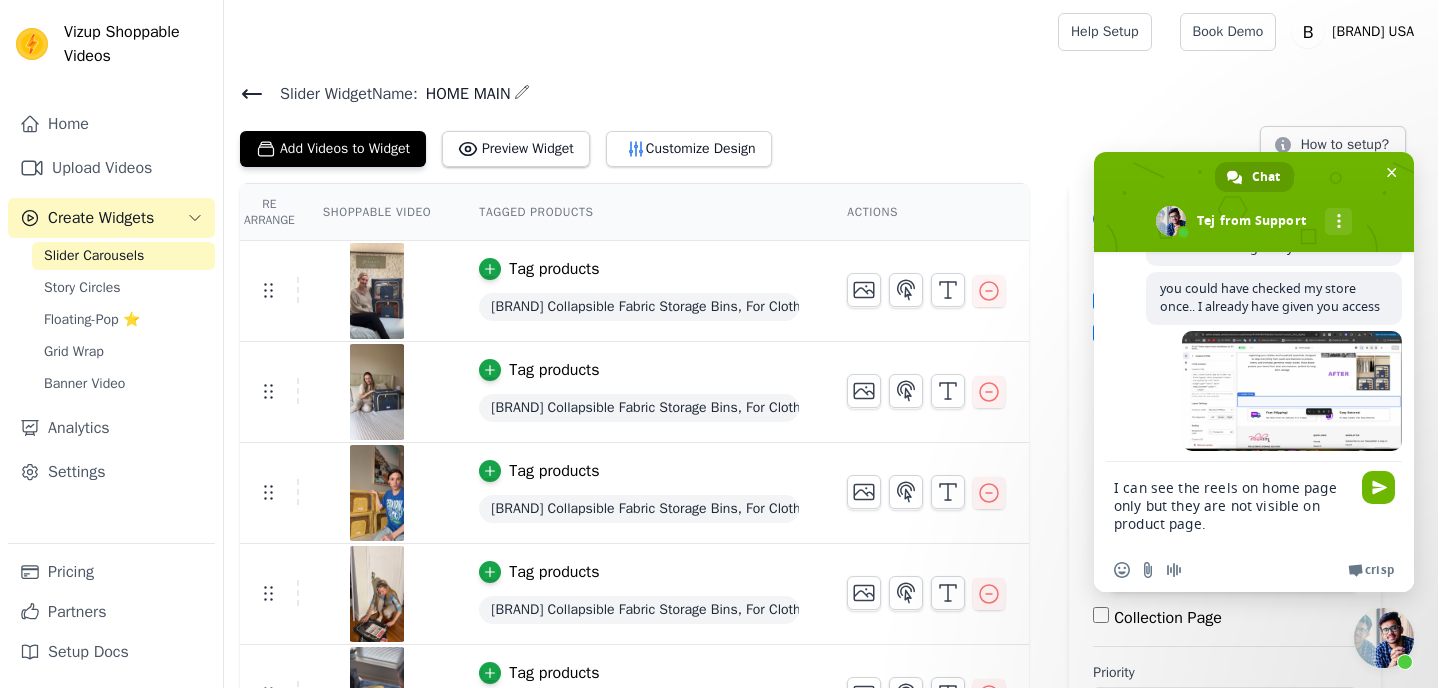 type on "I can see the reels on home page only but they are not visible on product page.." 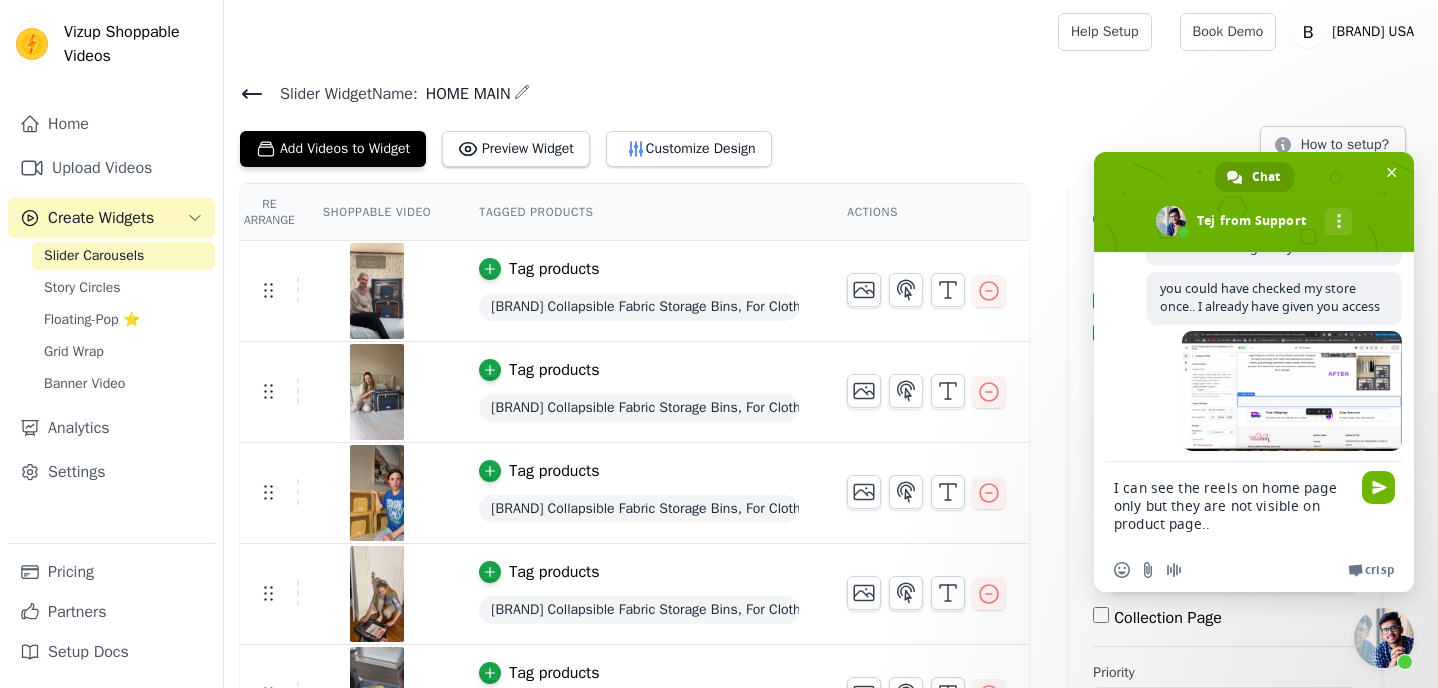 type 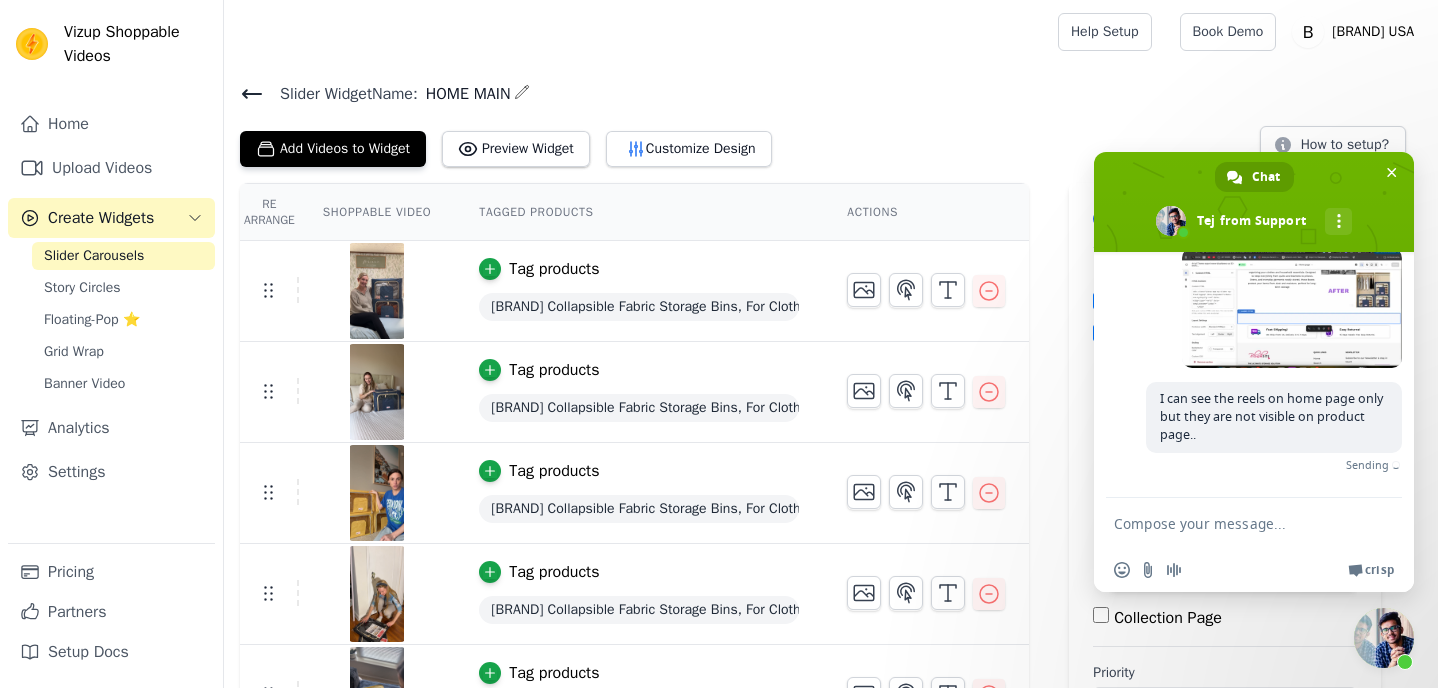 scroll, scrollTop: 3028, scrollLeft: 0, axis: vertical 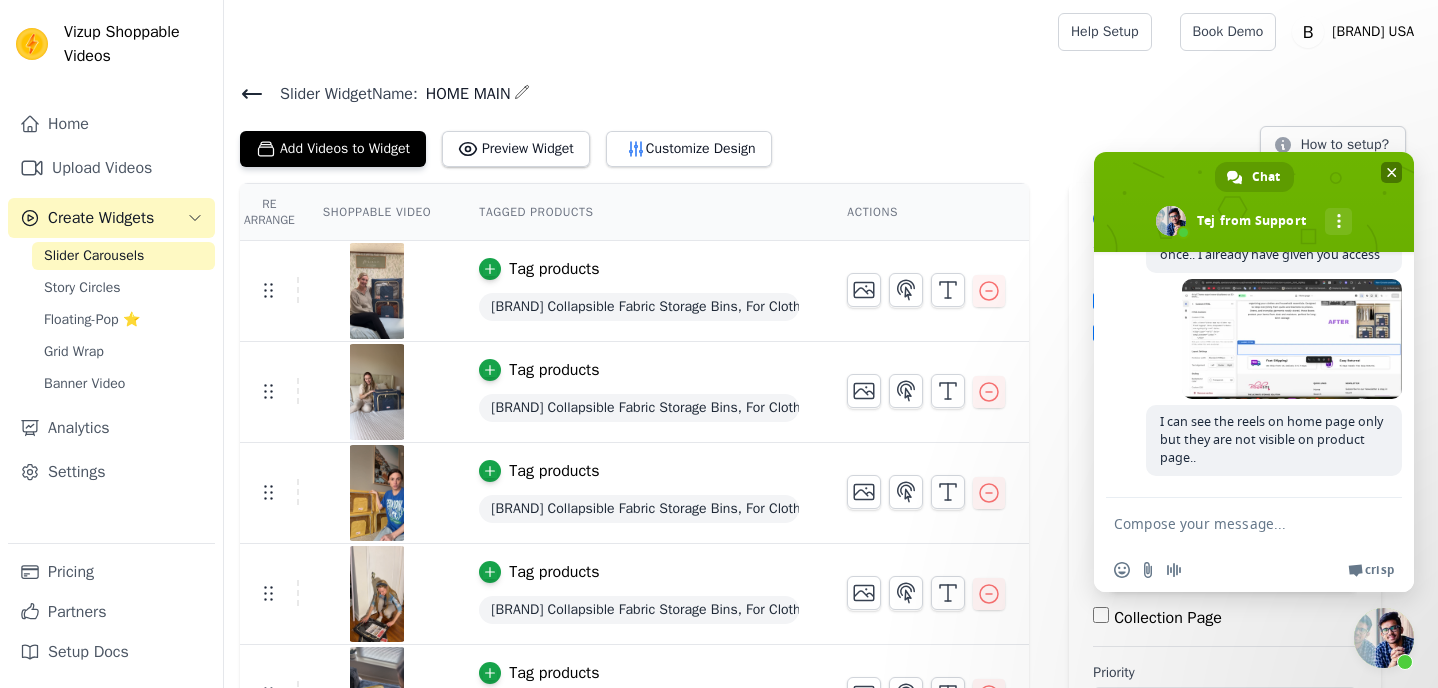 click at bounding box center (1391, 172) 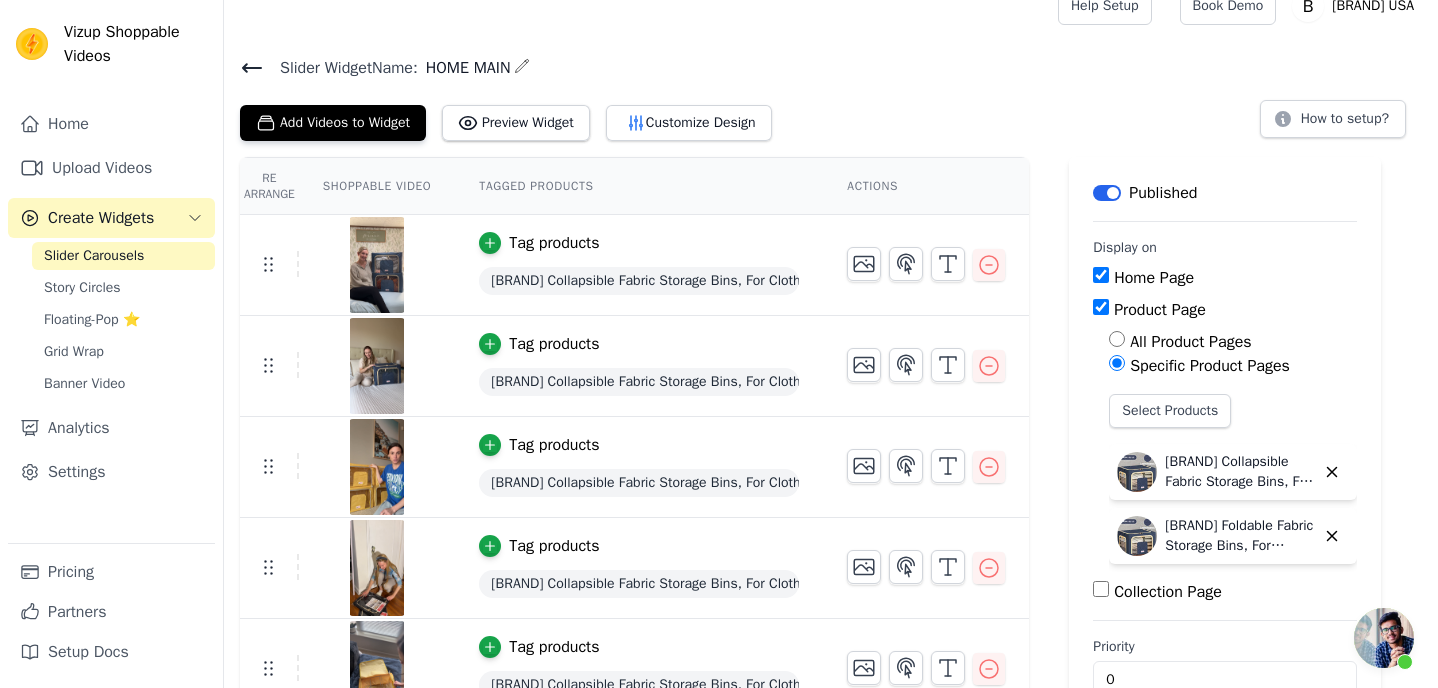scroll, scrollTop: 0, scrollLeft: 0, axis: both 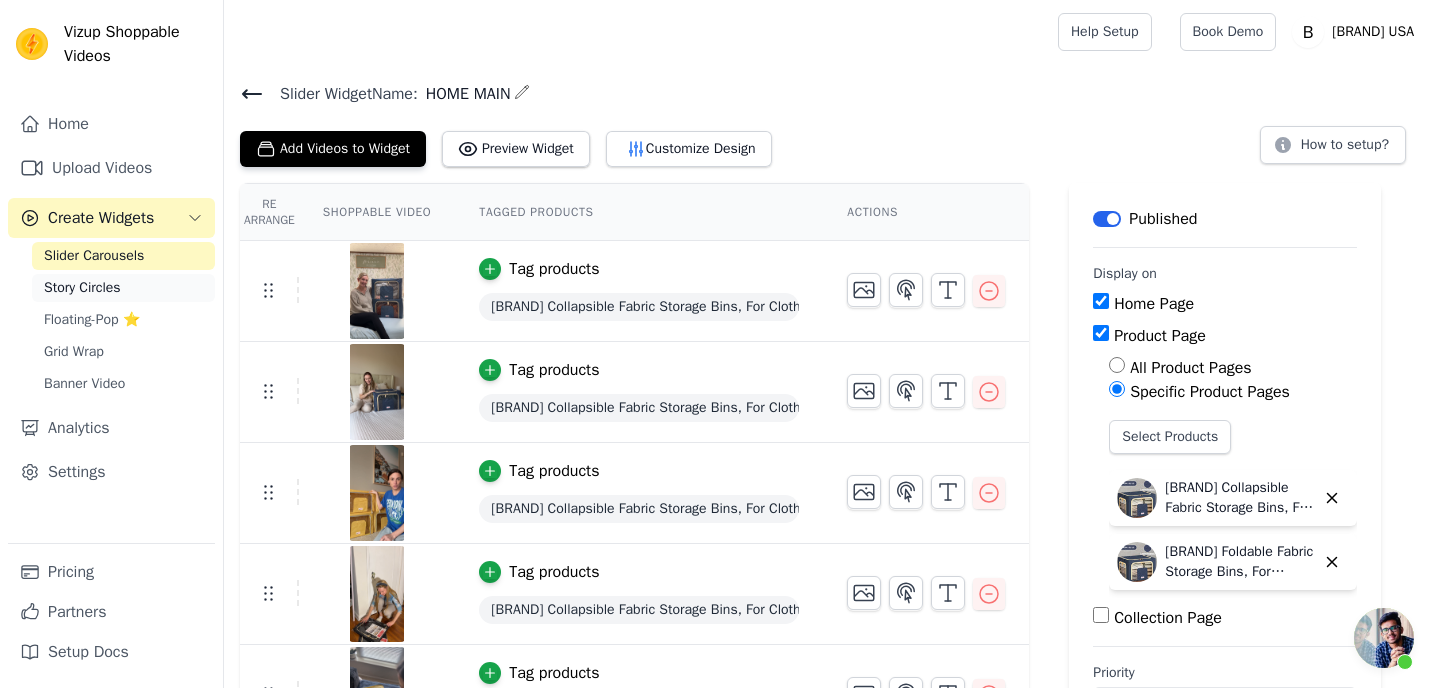click on "Story Circles" at bounding box center [82, 288] 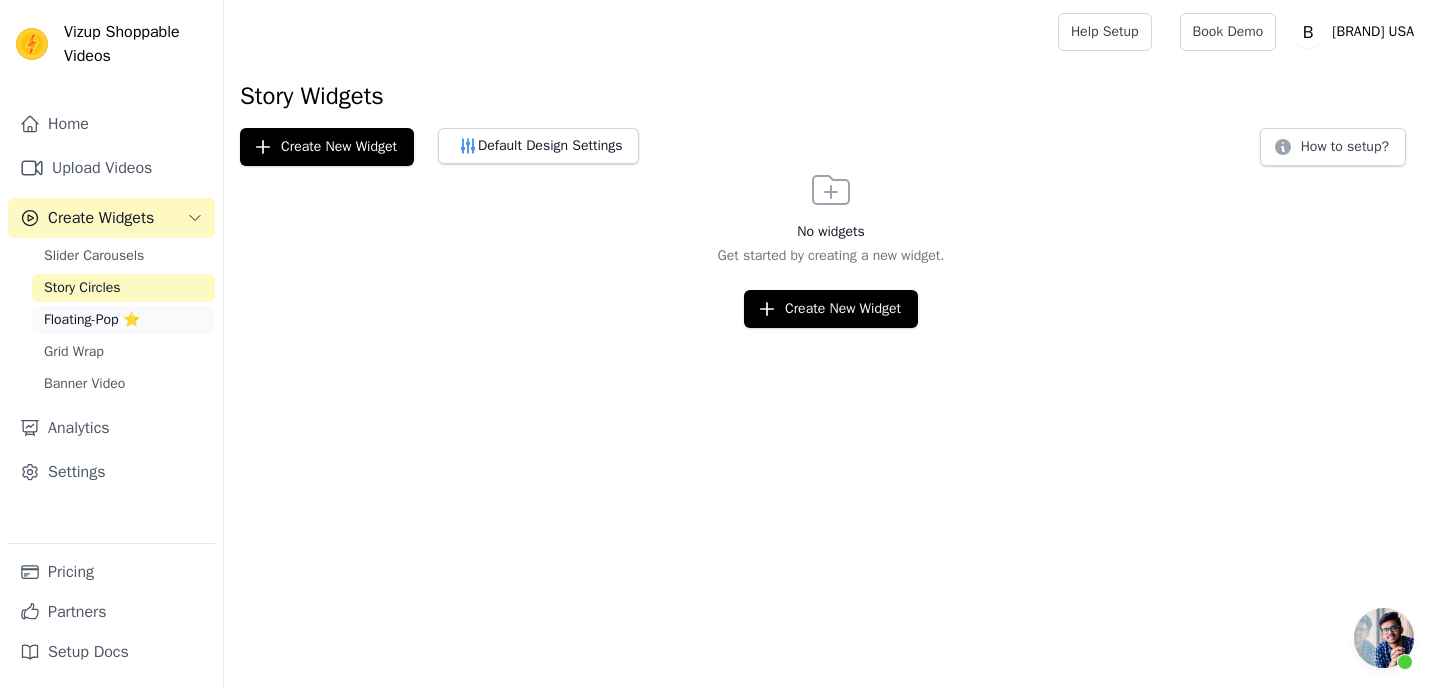 click on "Floating-Pop ⭐" at bounding box center (92, 320) 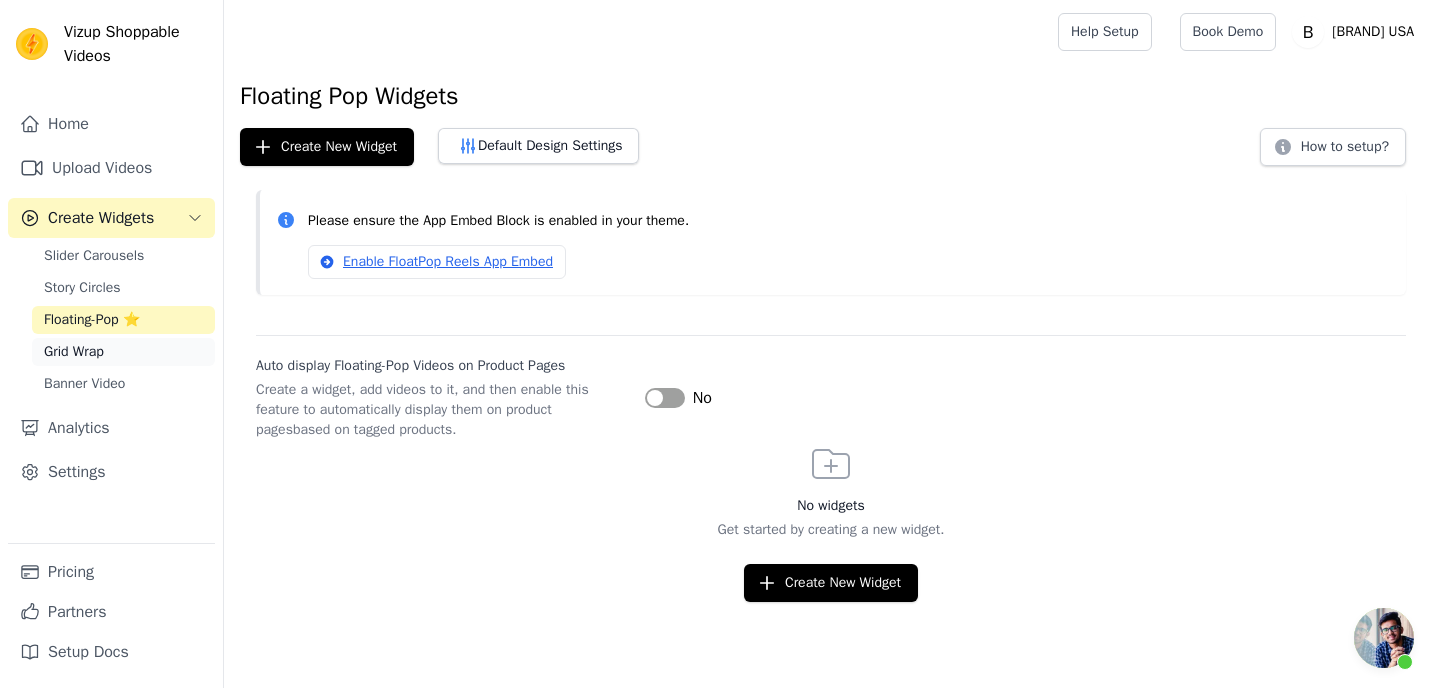 click on "Grid Wrap" at bounding box center (74, 352) 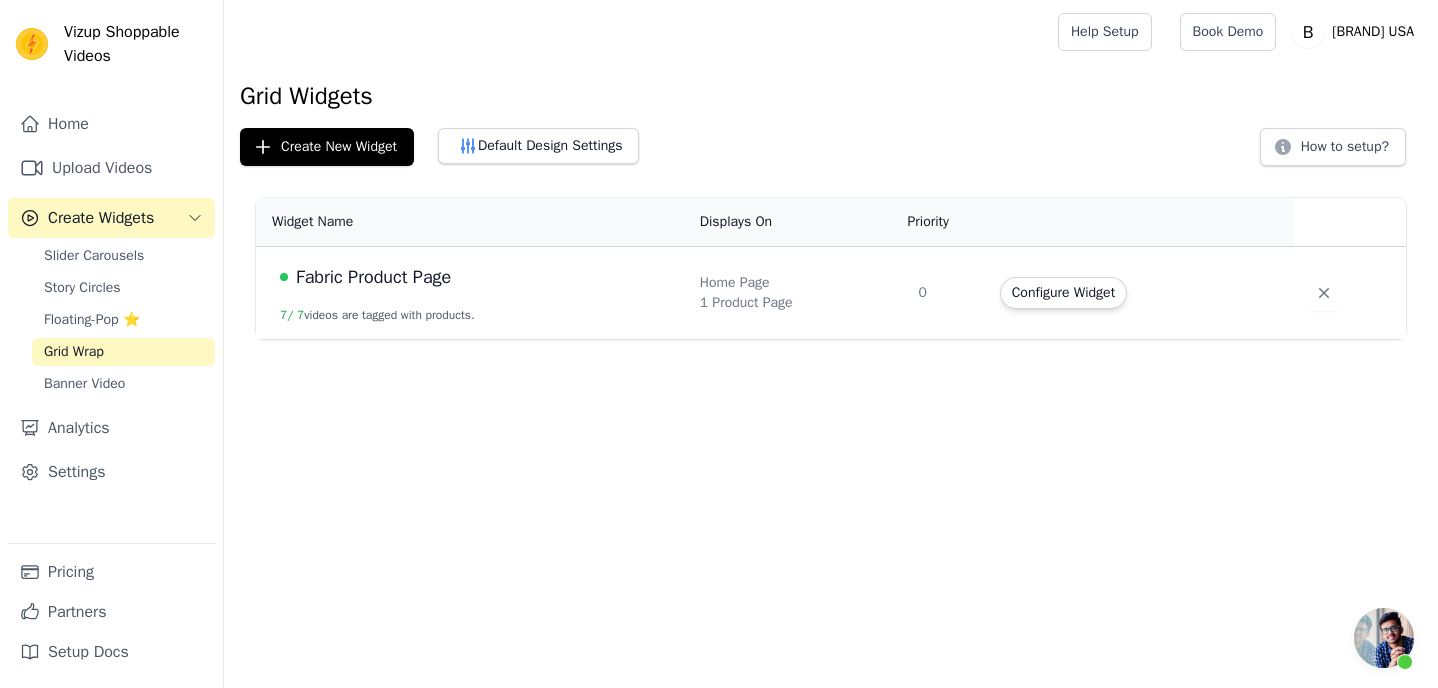 click on "Fabric Product Page" at bounding box center (373, 277) 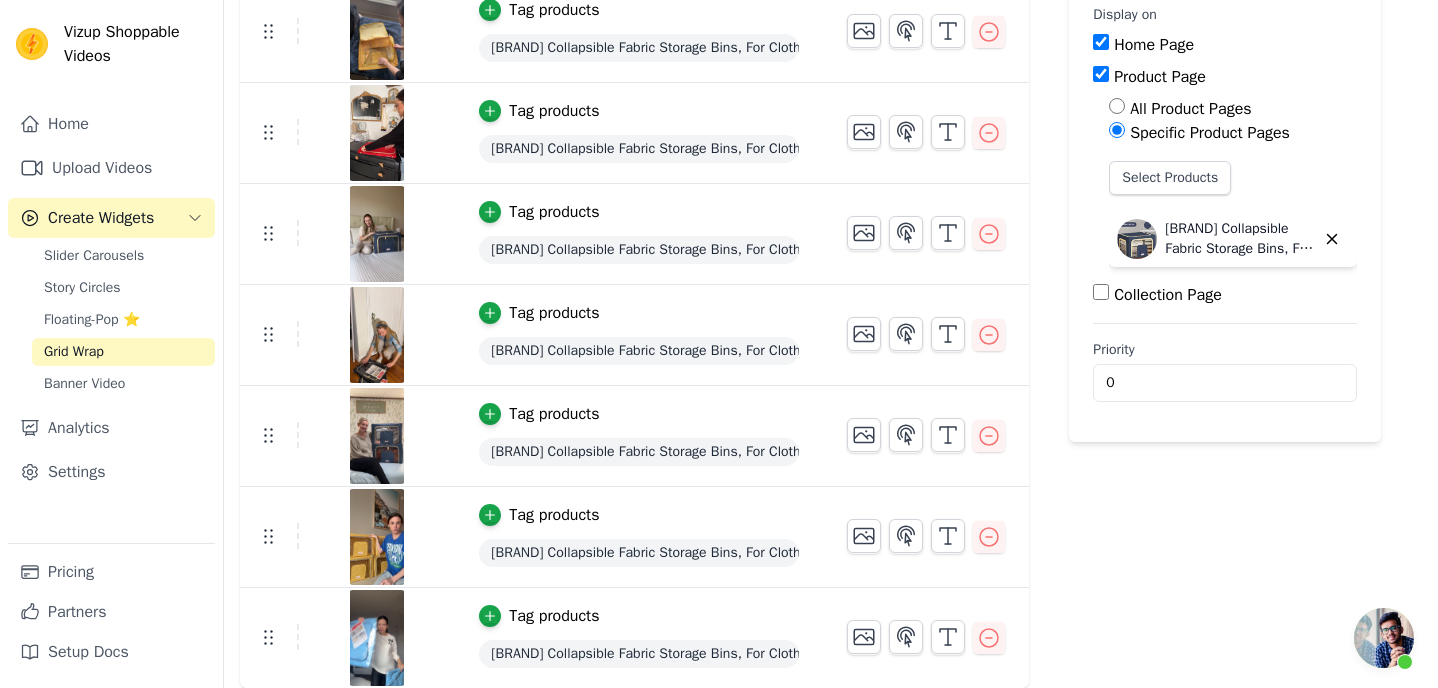 scroll, scrollTop: 0, scrollLeft: 0, axis: both 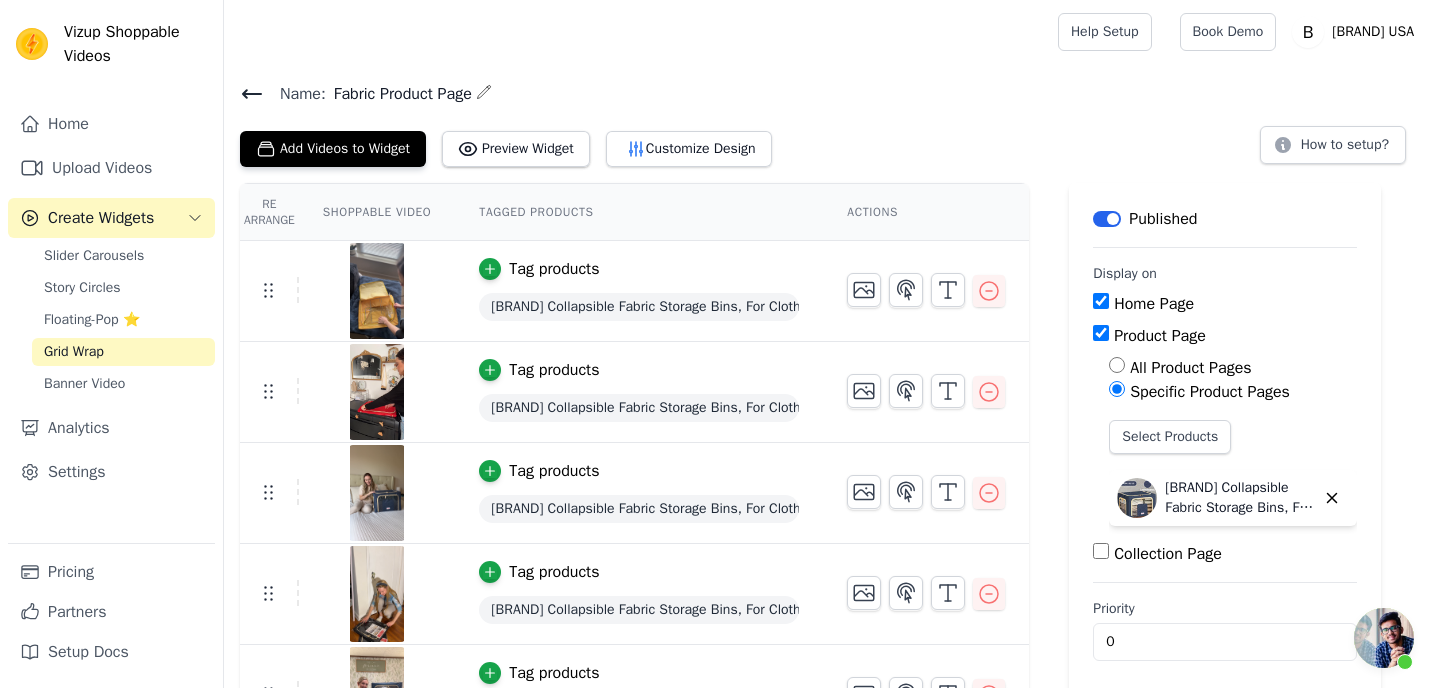 click on "Label" at bounding box center [1107, 219] 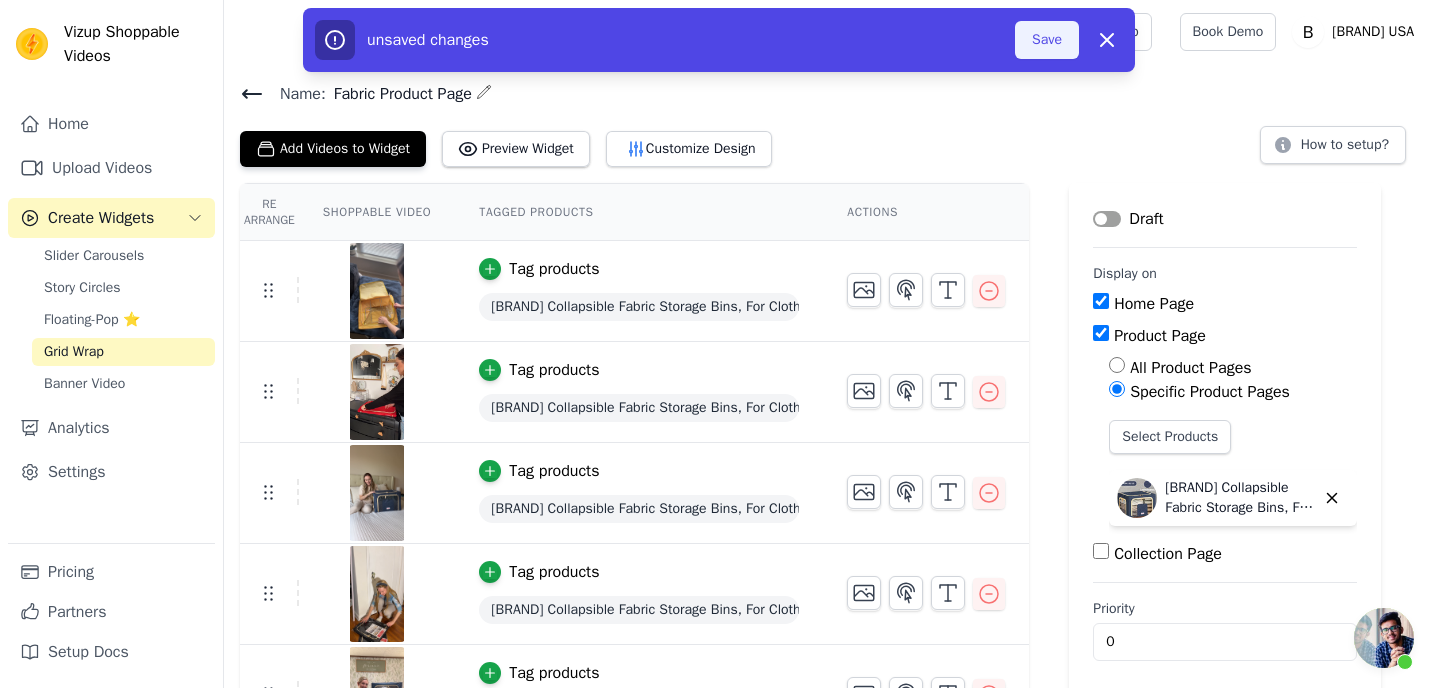 click on "Save" at bounding box center (1047, 40) 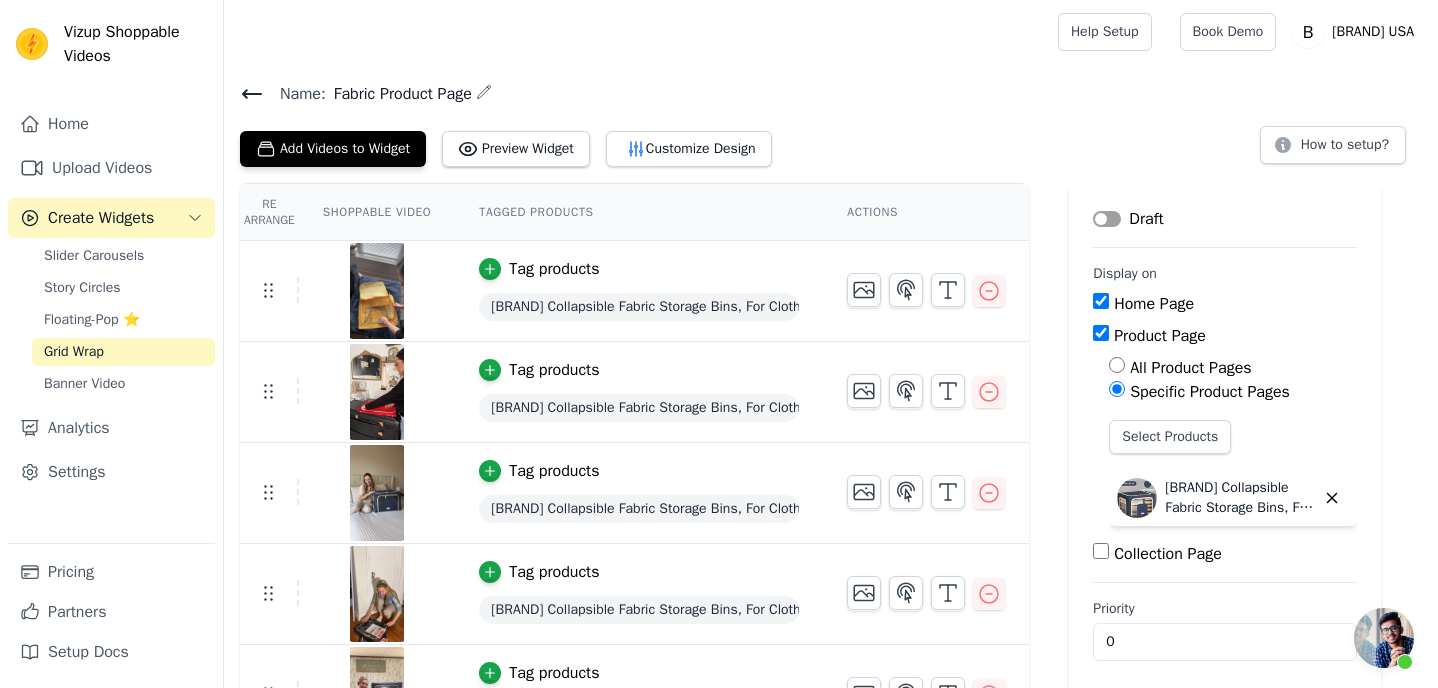 click on "Label     Draft     Display on     Home Page     Product Page     All Product Pages     Specific Product Pages     Select Products       [BRAND] Collapsible Fabric Storage Bins, For Clothes,Blankets, Toys etc.         Collection Page       Priority   0" at bounding box center [1225, 442] 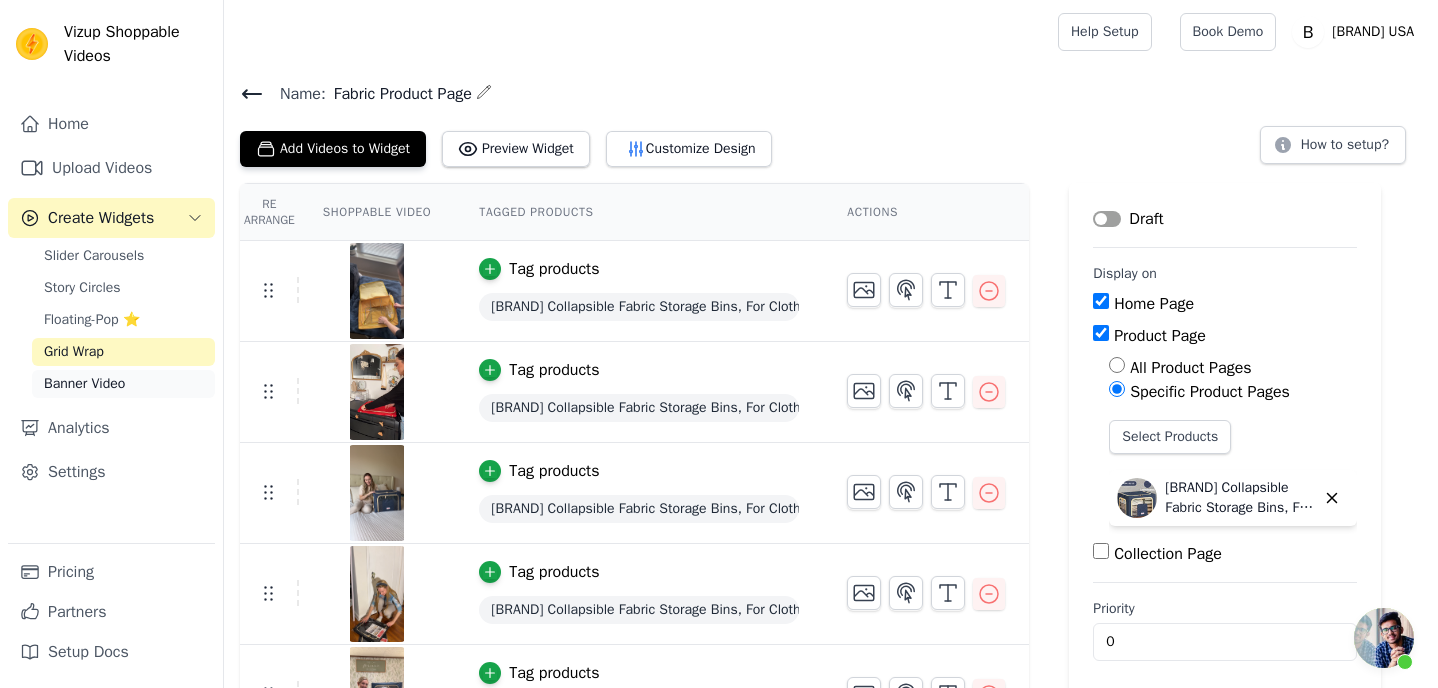 click on "Banner Video" at bounding box center [84, 384] 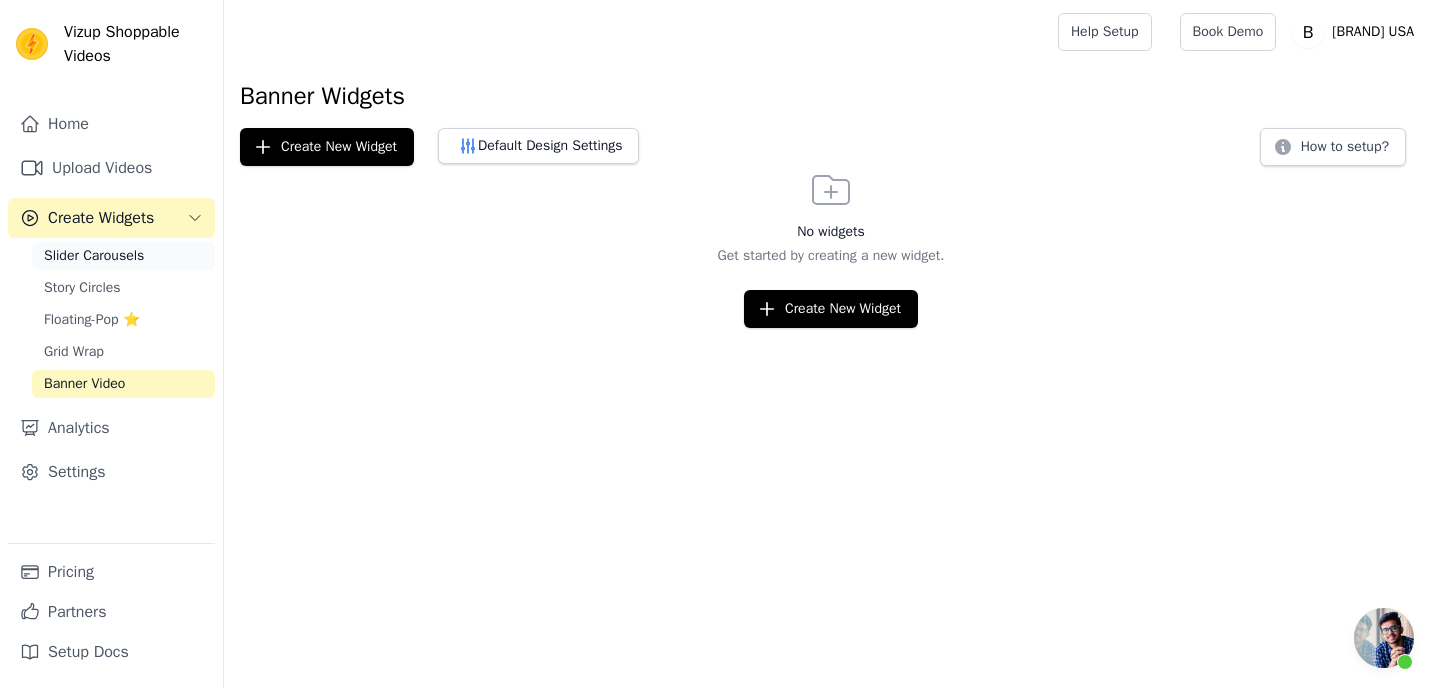 click on "Slider Carousels" at bounding box center (94, 256) 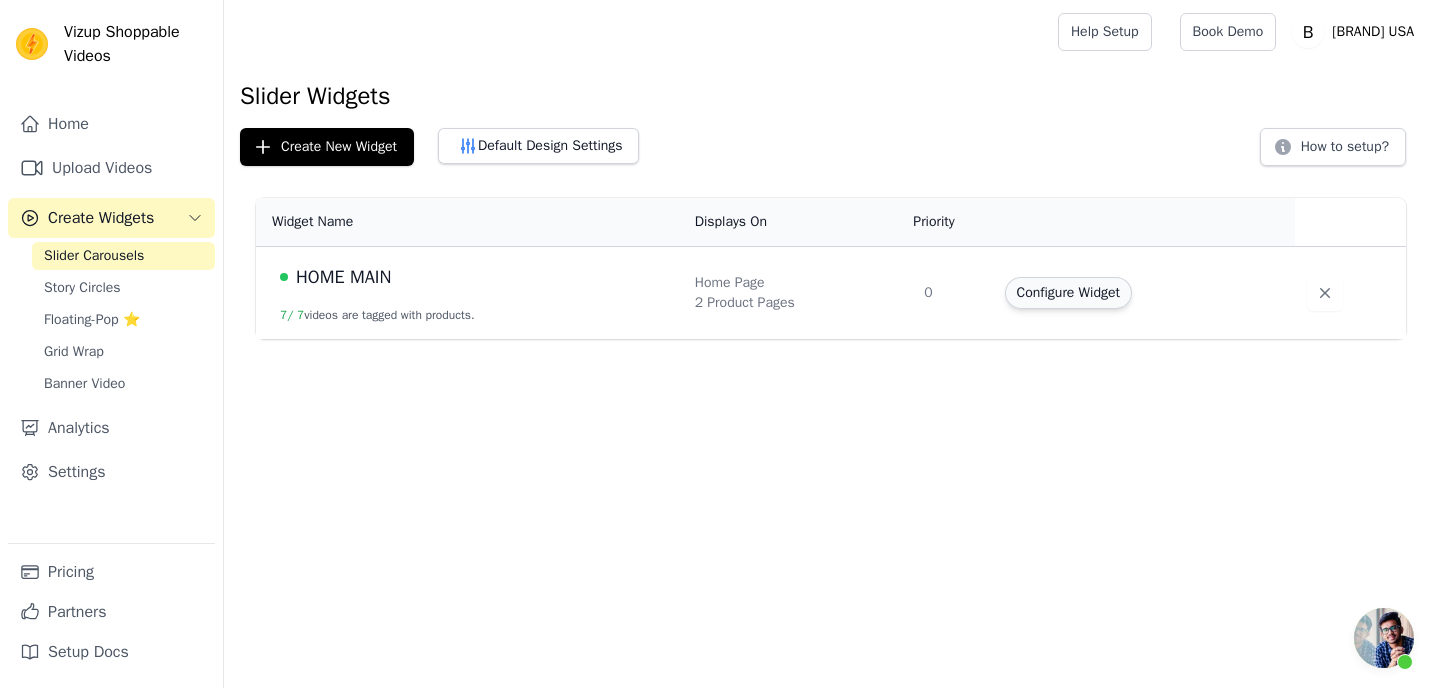 click on "Configure Widget" at bounding box center (1068, 293) 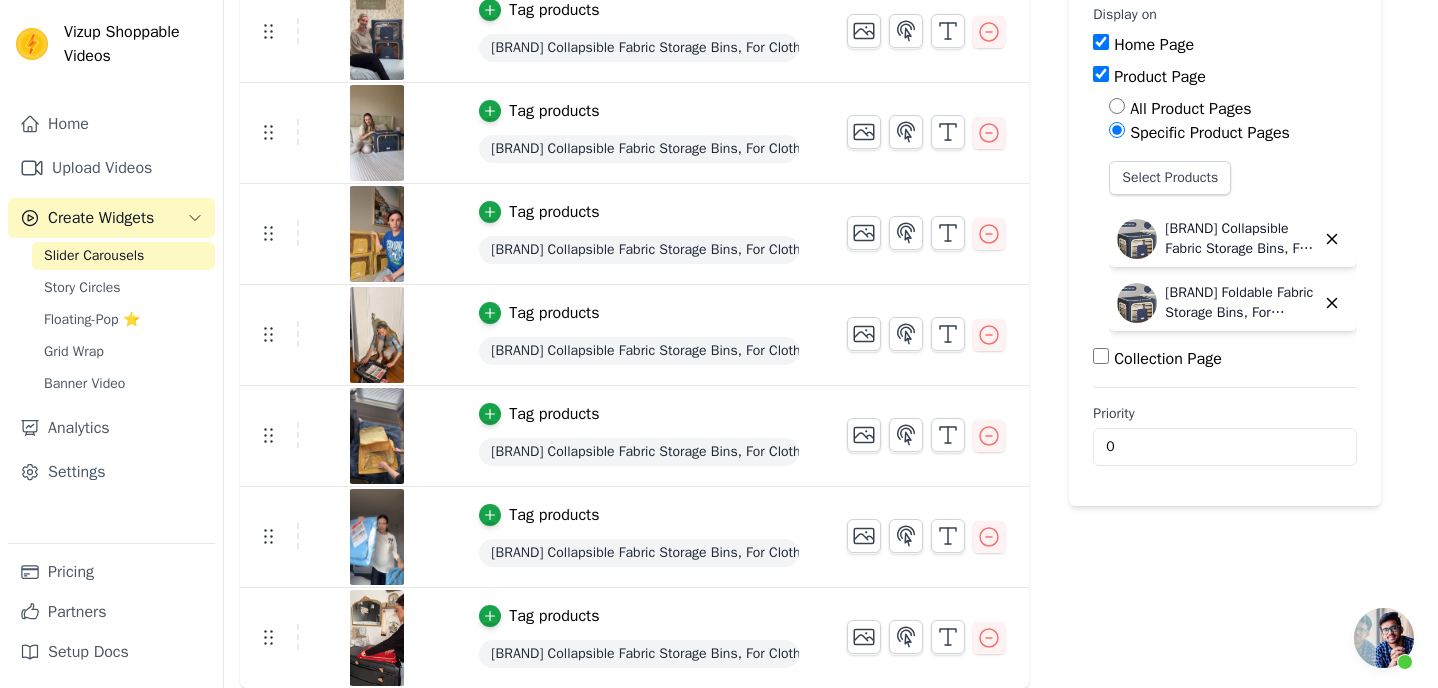 scroll, scrollTop: 0, scrollLeft: 0, axis: both 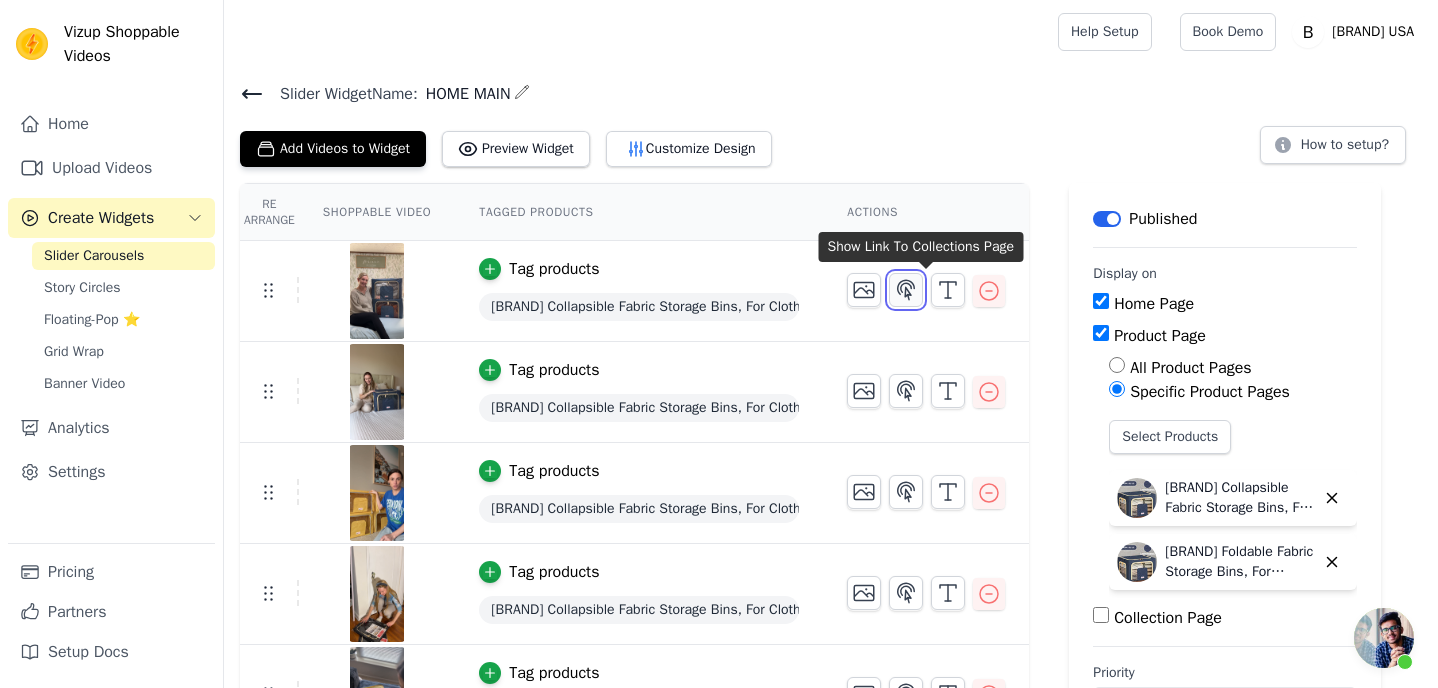 click 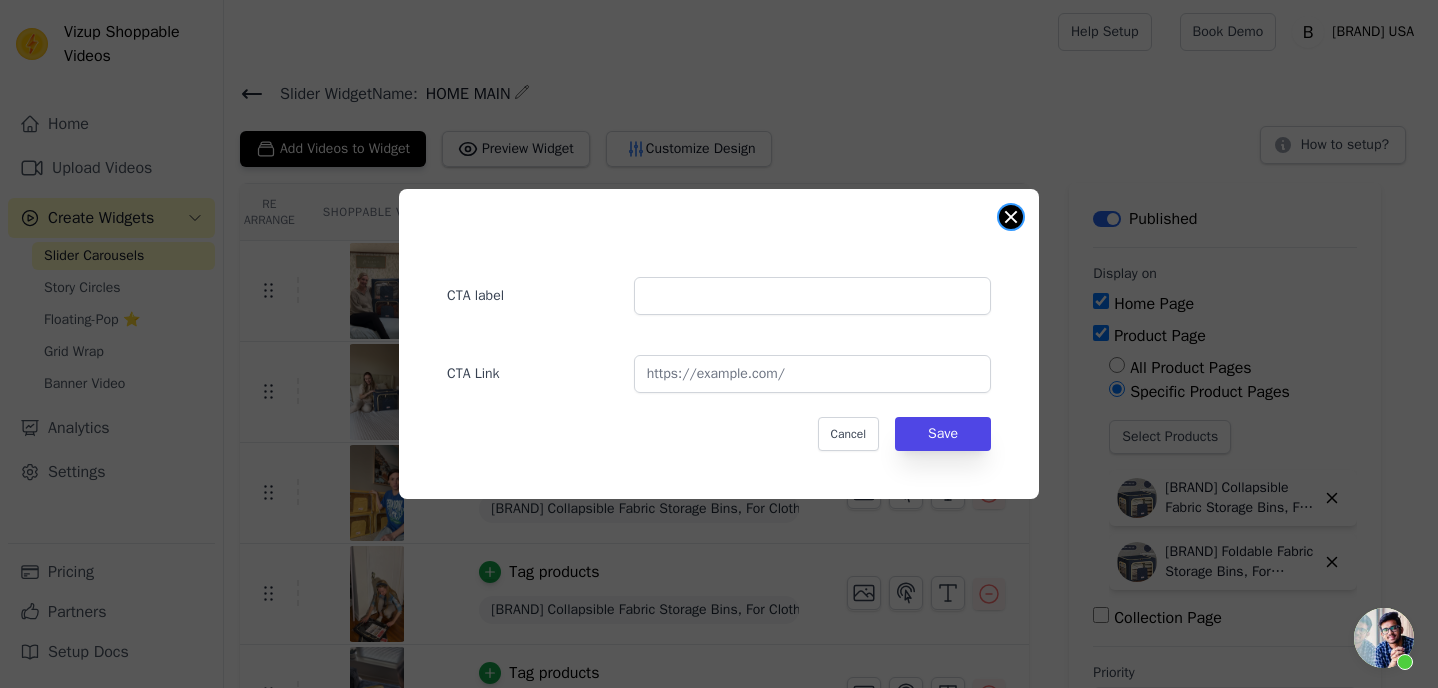 click at bounding box center (1011, 217) 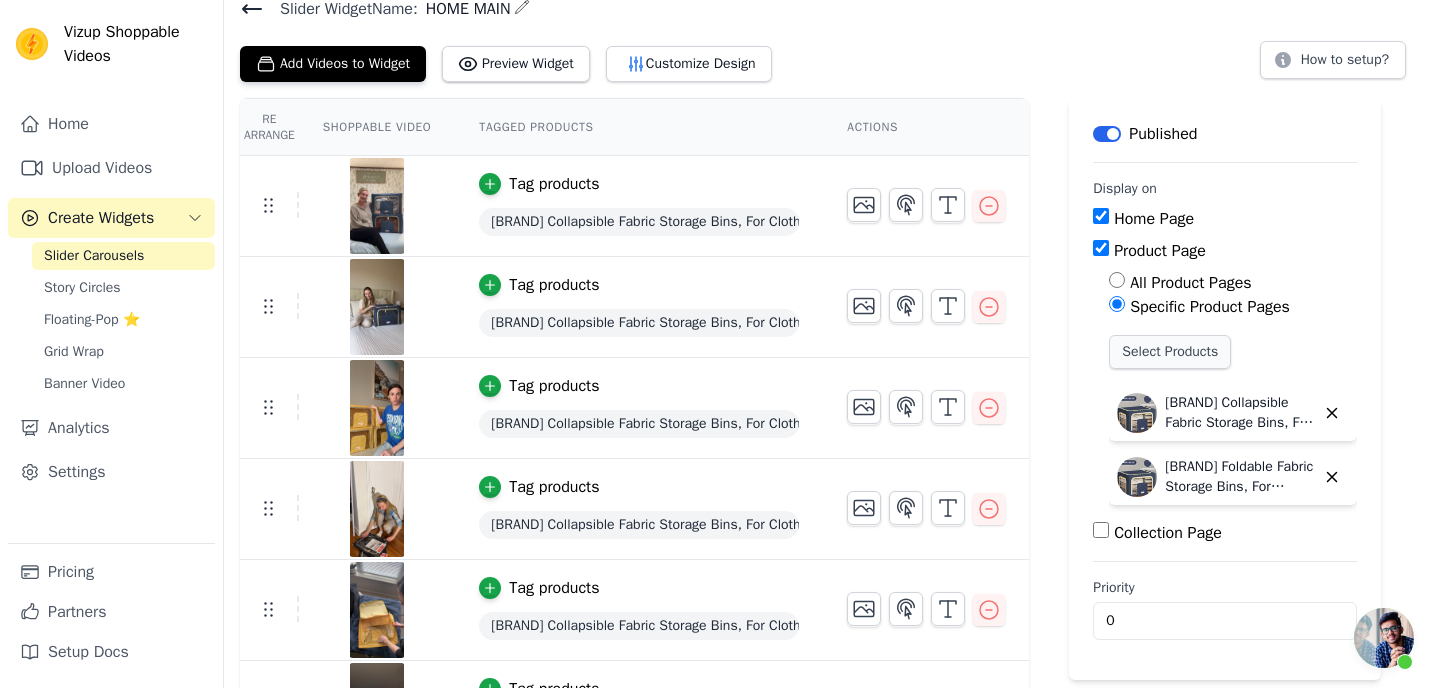 scroll, scrollTop: 0, scrollLeft: 0, axis: both 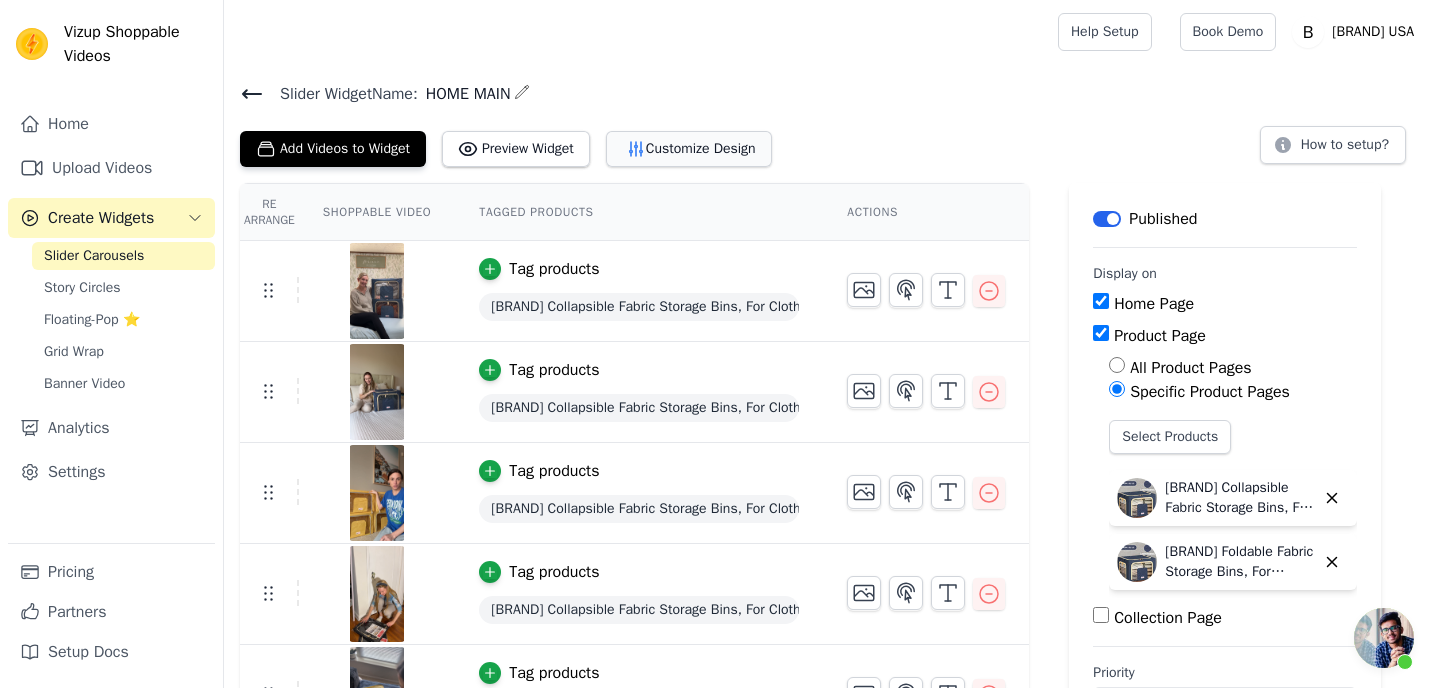 click on "Customize Design" at bounding box center [689, 149] 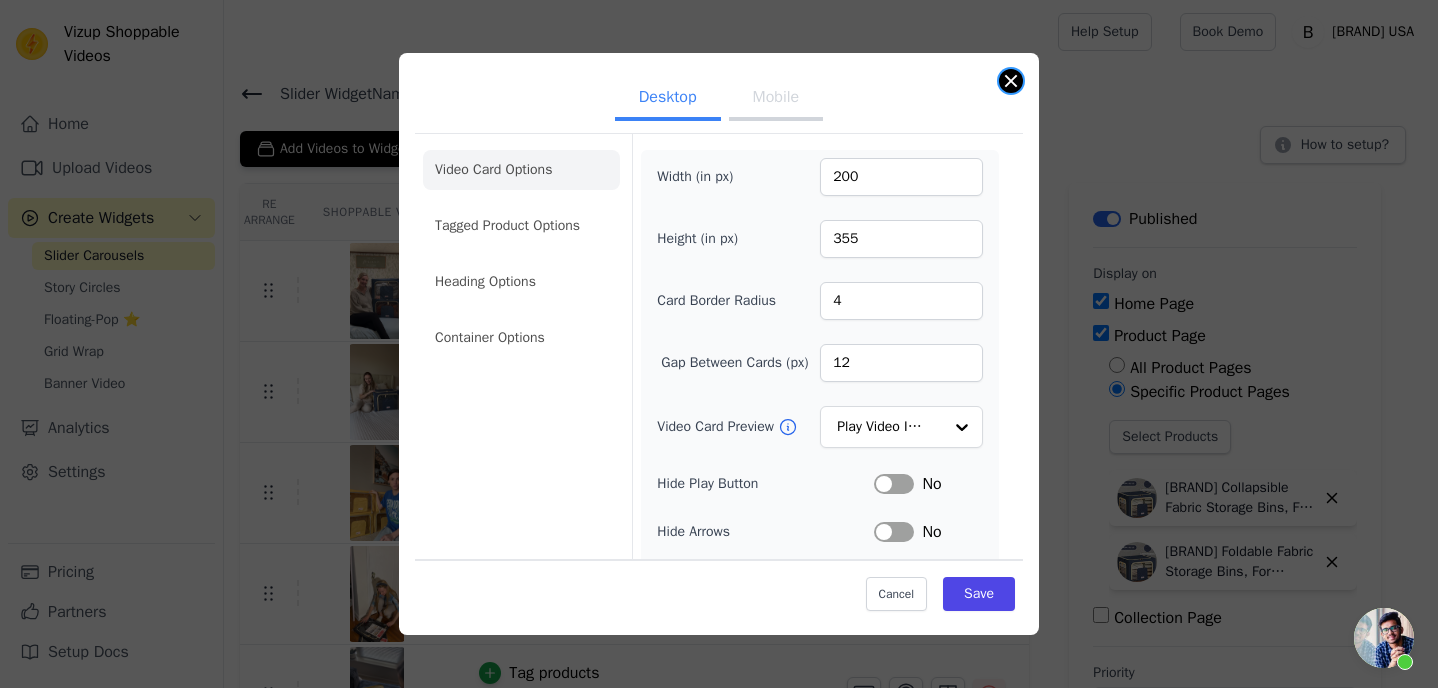 click at bounding box center [1011, 81] 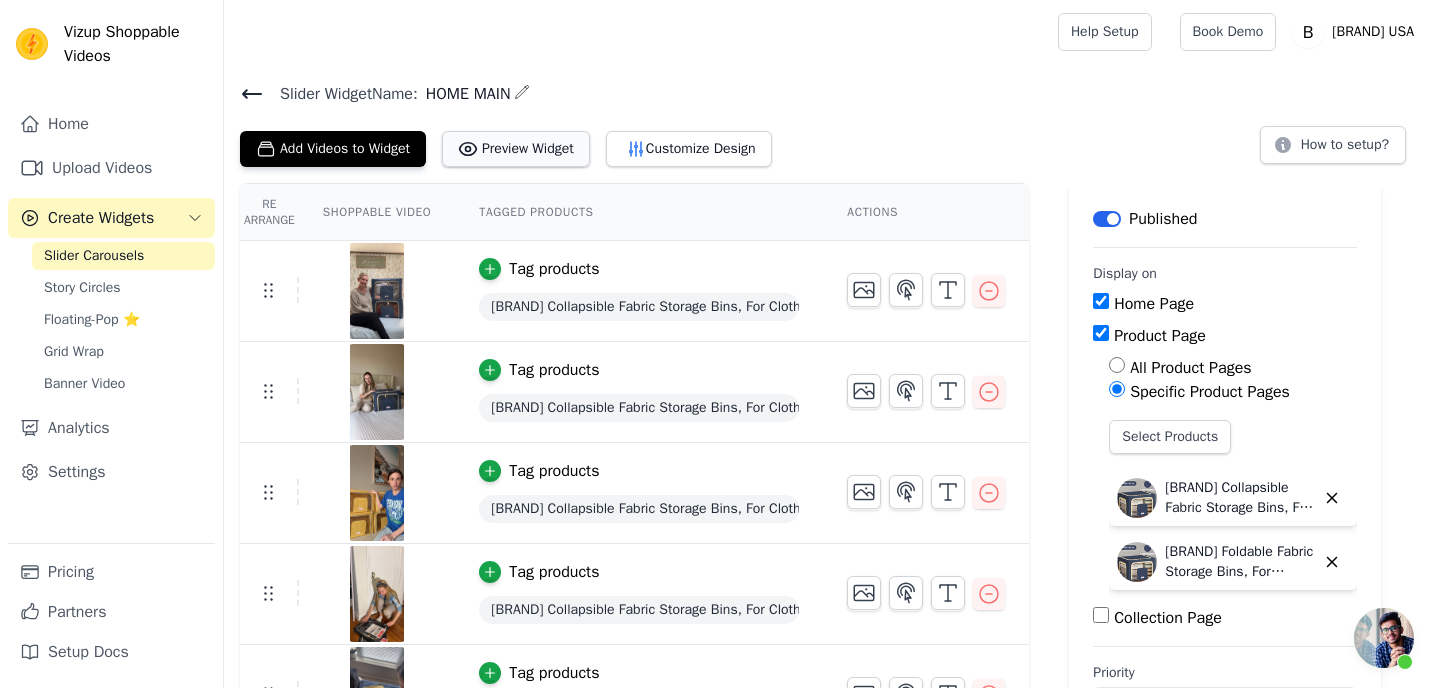 click on "Preview Widget" at bounding box center [516, 149] 